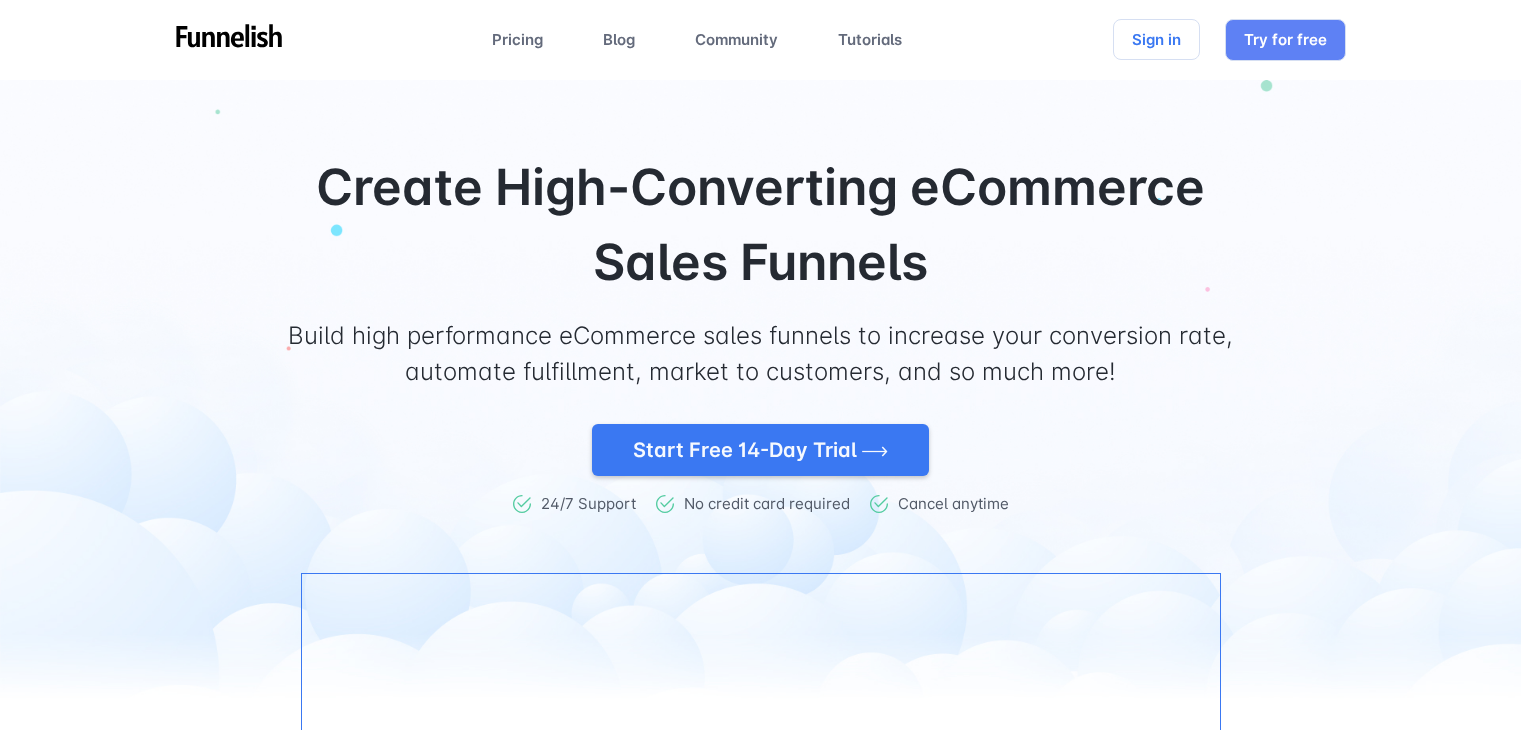 scroll, scrollTop: 0, scrollLeft: 0, axis: both 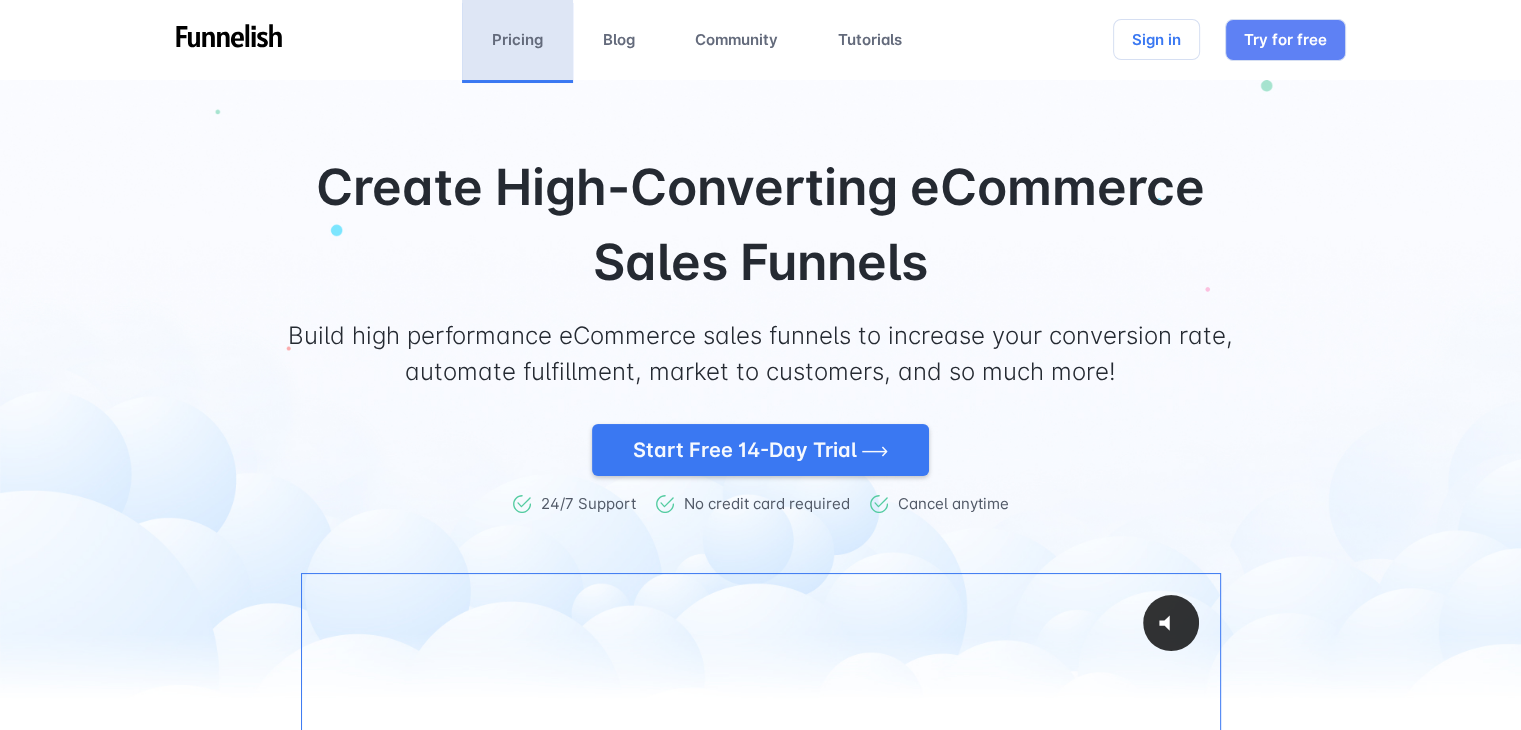 click on "Pricing" at bounding box center [517, 40] 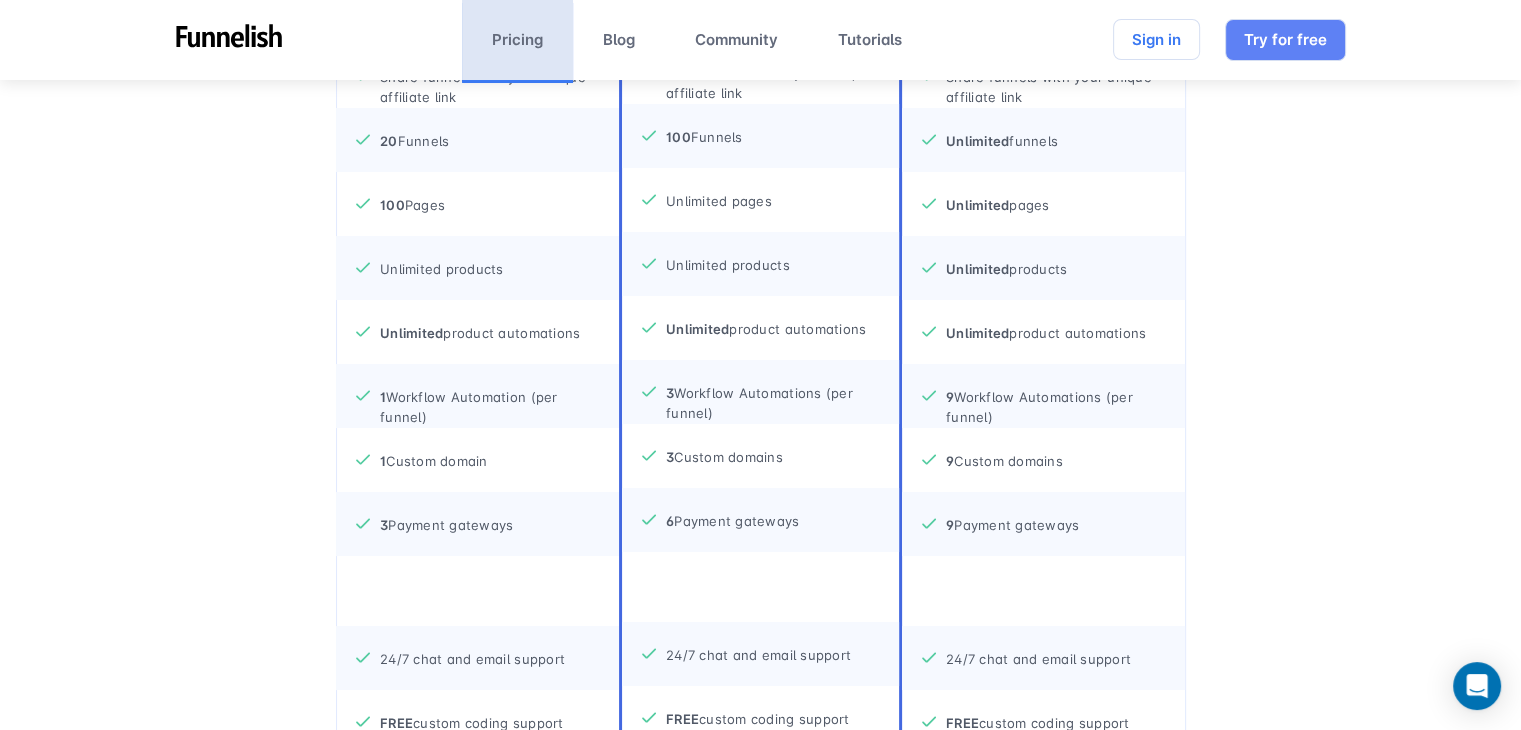 scroll, scrollTop: 1000, scrollLeft: 0, axis: vertical 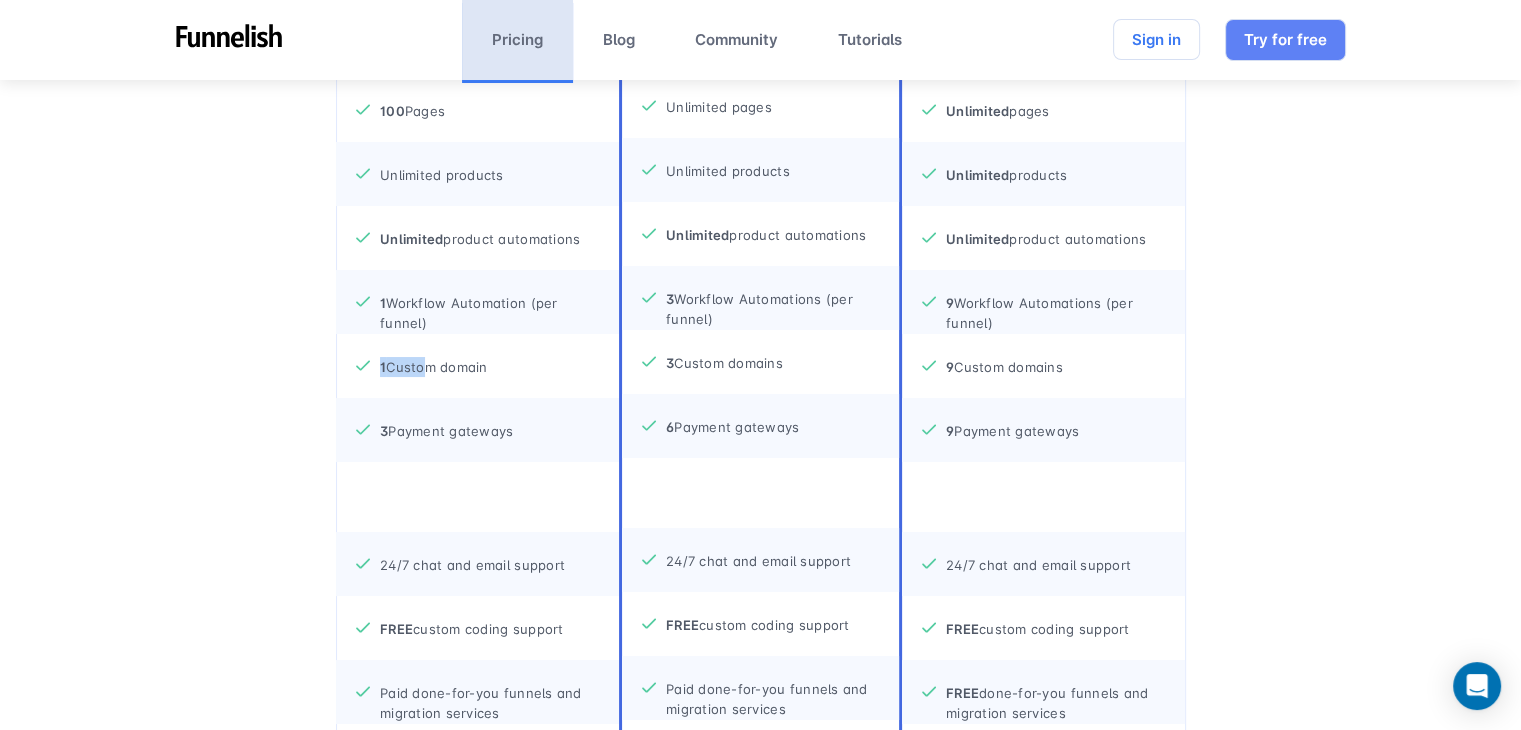 drag, startPoint x: 419, startPoint y: 357, endPoint x: 539, endPoint y: 368, distance: 120.50311 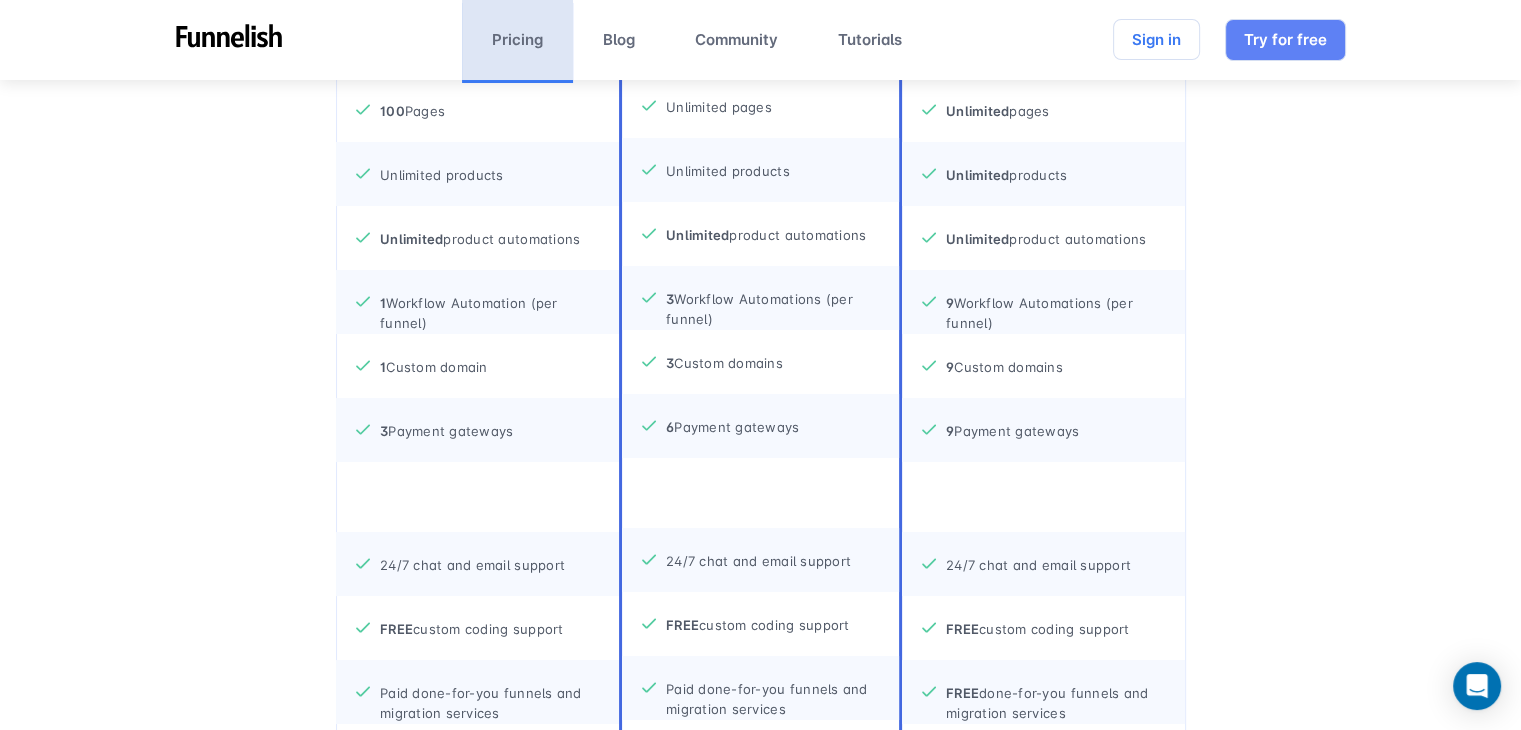 click on "1  Custom domain" at bounding box center (477, 366) 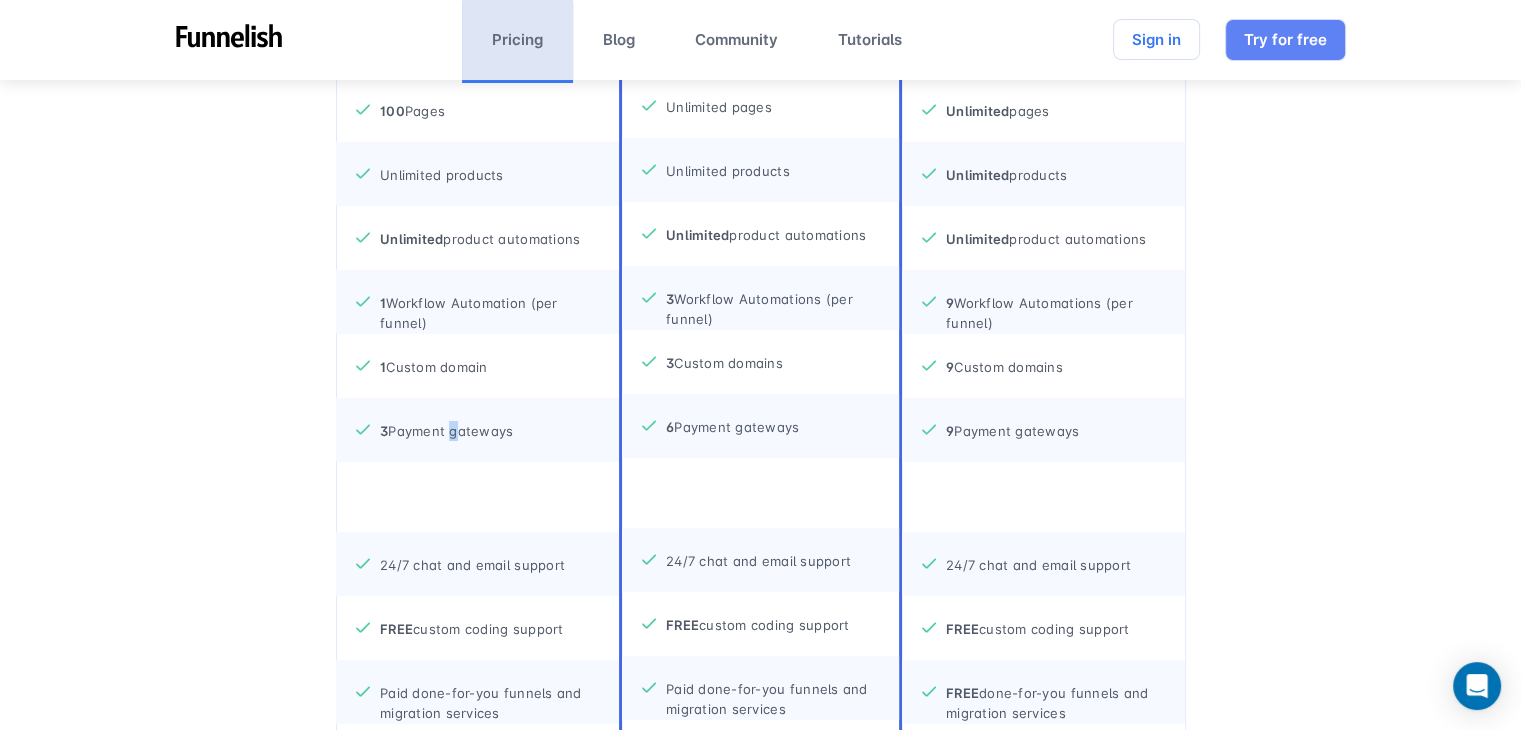 click on "3  Payment gateways" at bounding box center [446, 421] 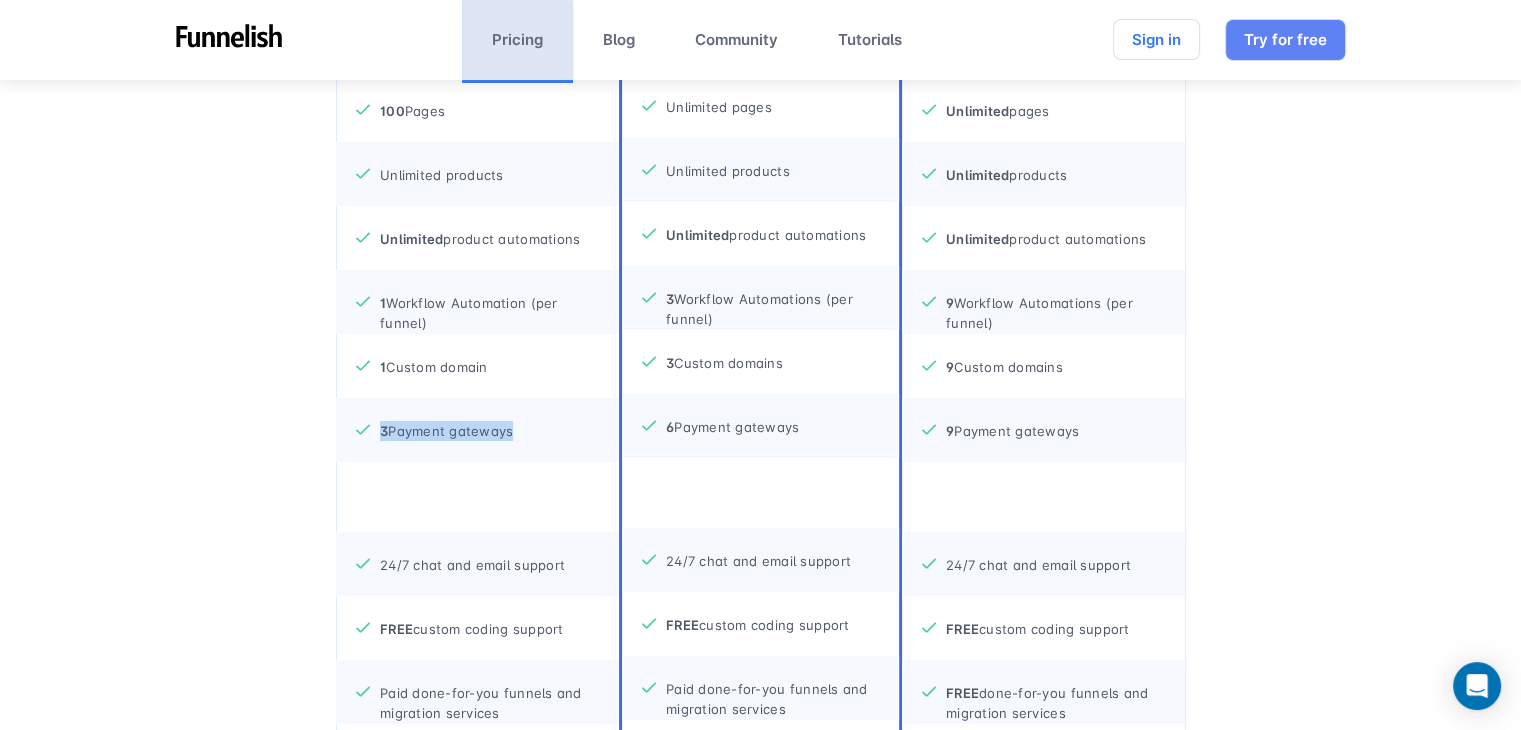 click on "3  Payment gateways" at bounding box center [446, 421] 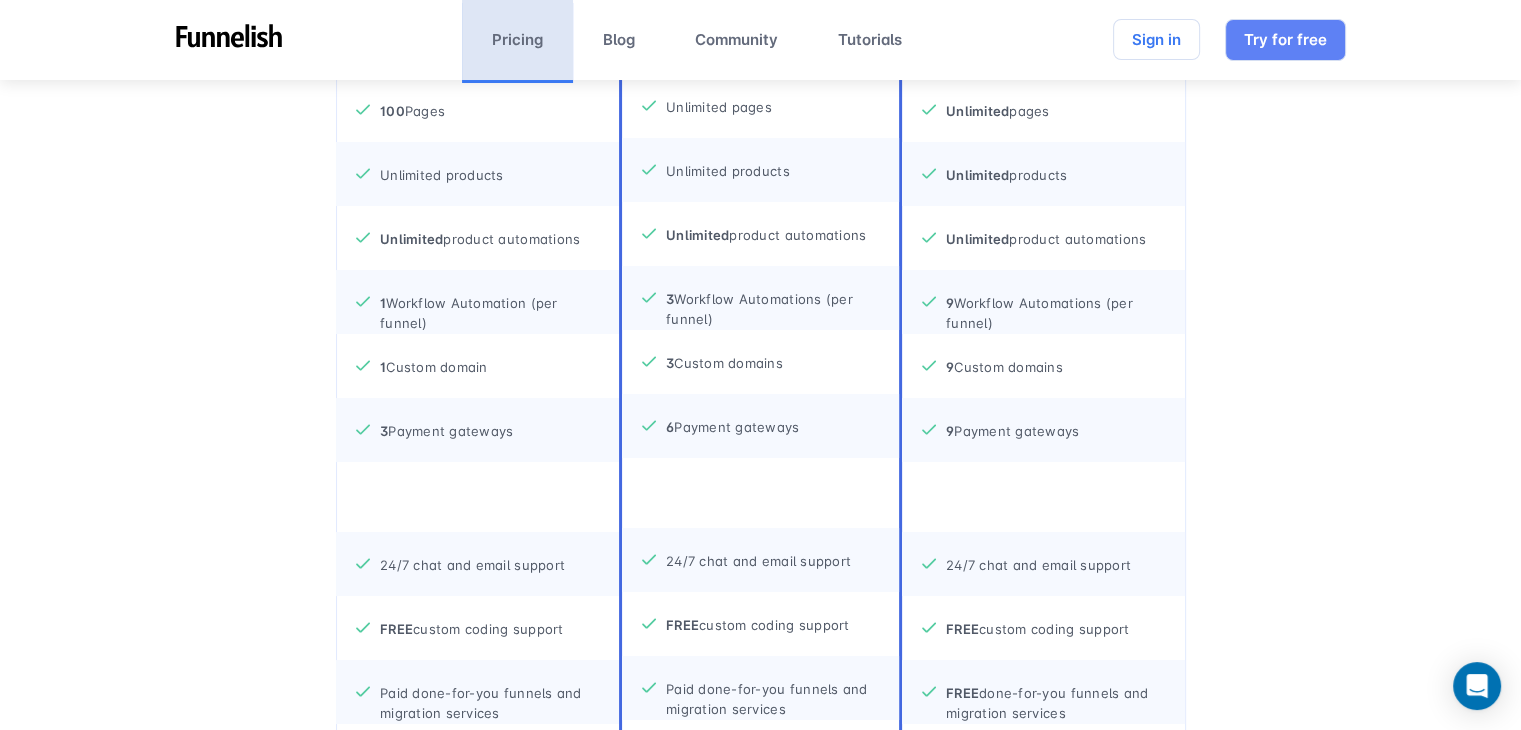 click on "24/7 chat and email support" at bounding box center [472, 555] 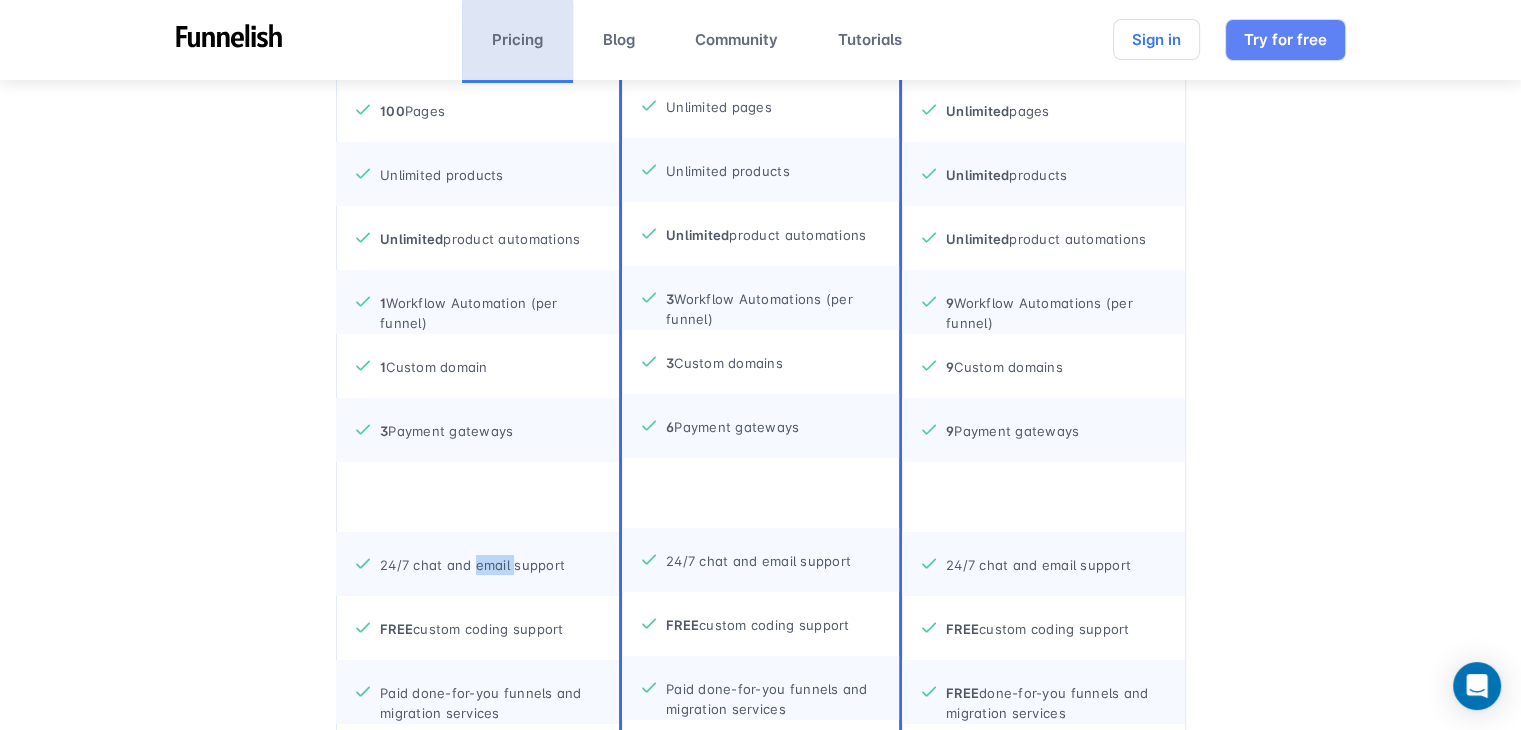 click on "24/7 chat and email support" at bounding box center [472, 555] 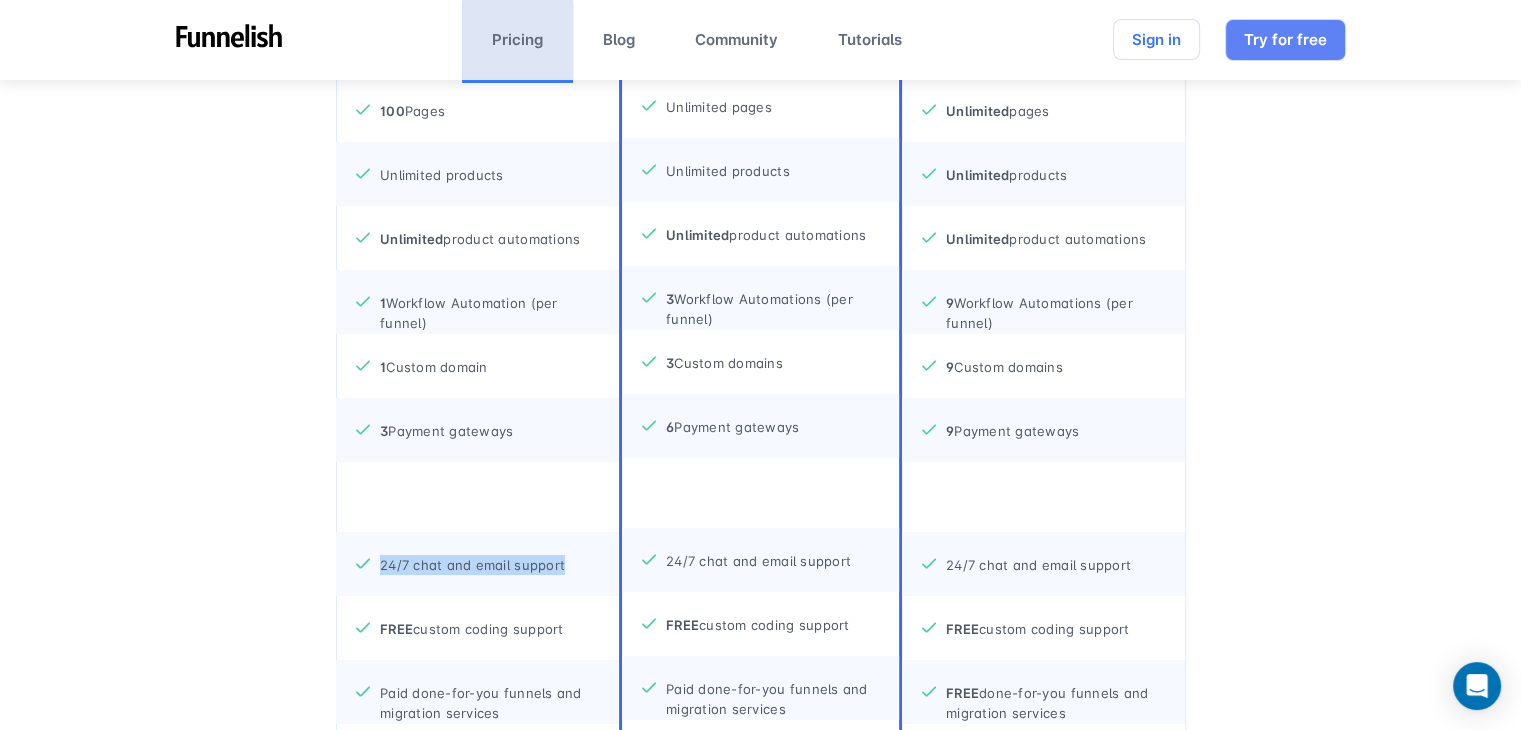 click on "24/7 chat and email support" at bounding box center (472, 555) 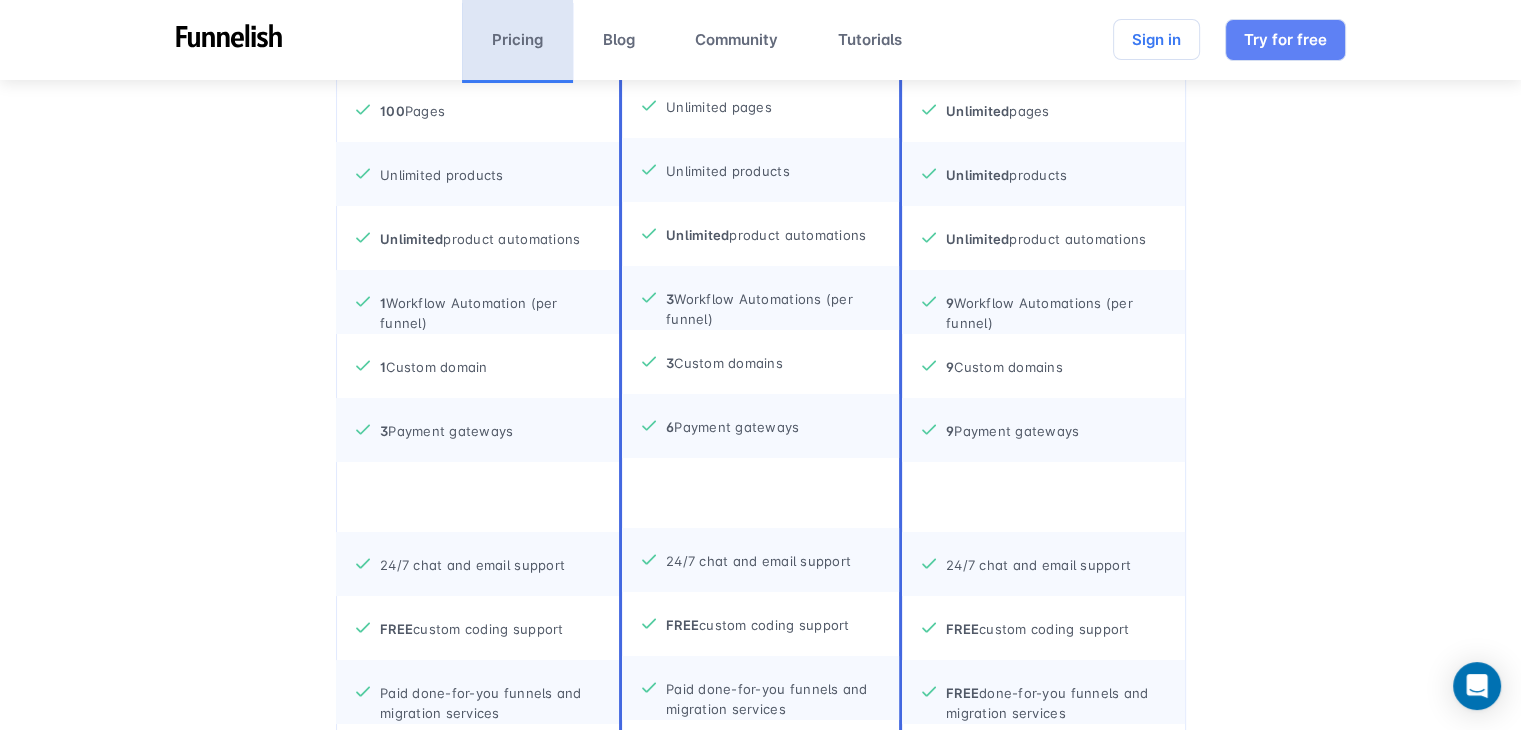 click on "FREE  custom coding support" at bounding box center (472, 619) 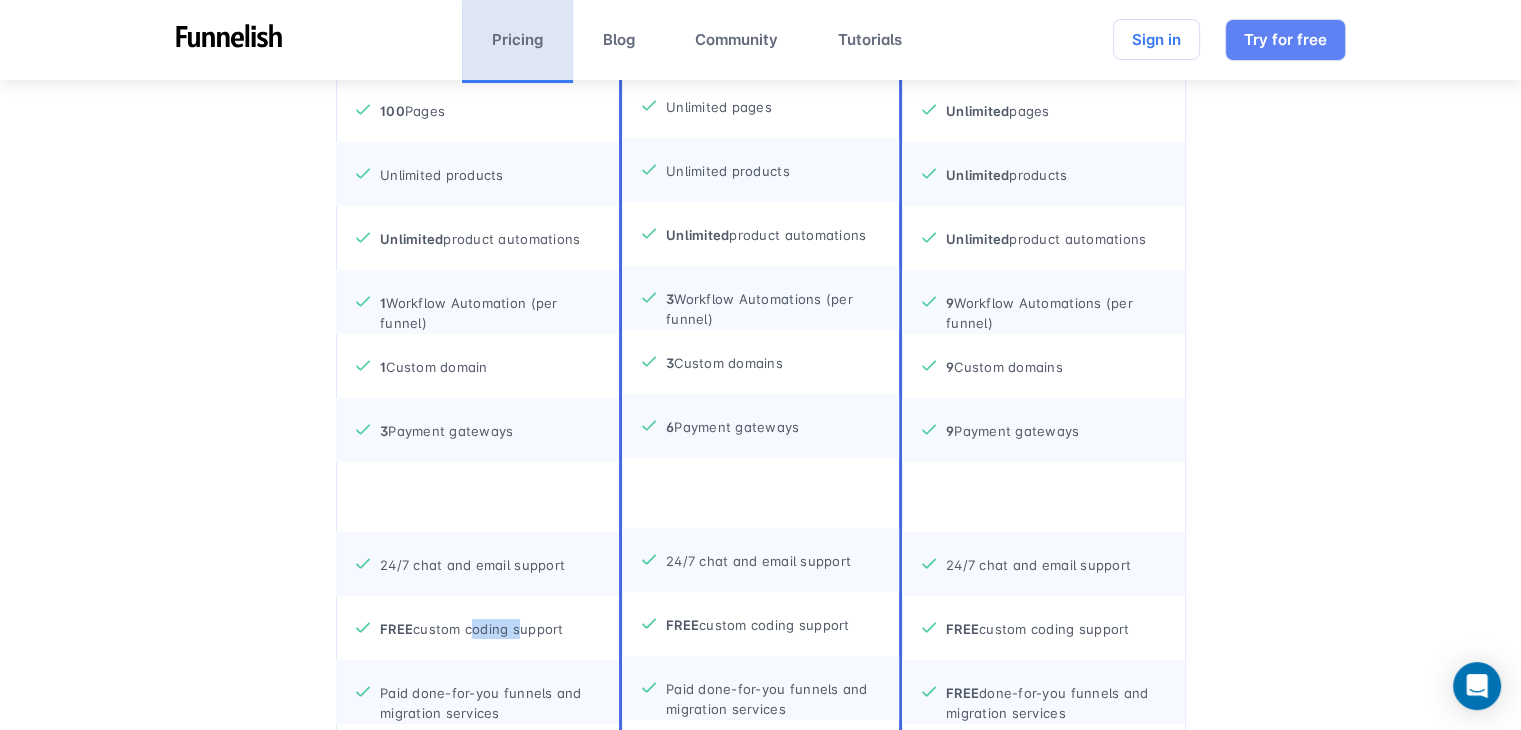 click on "FREE  custom coding support" at bounding box center (472, 619) 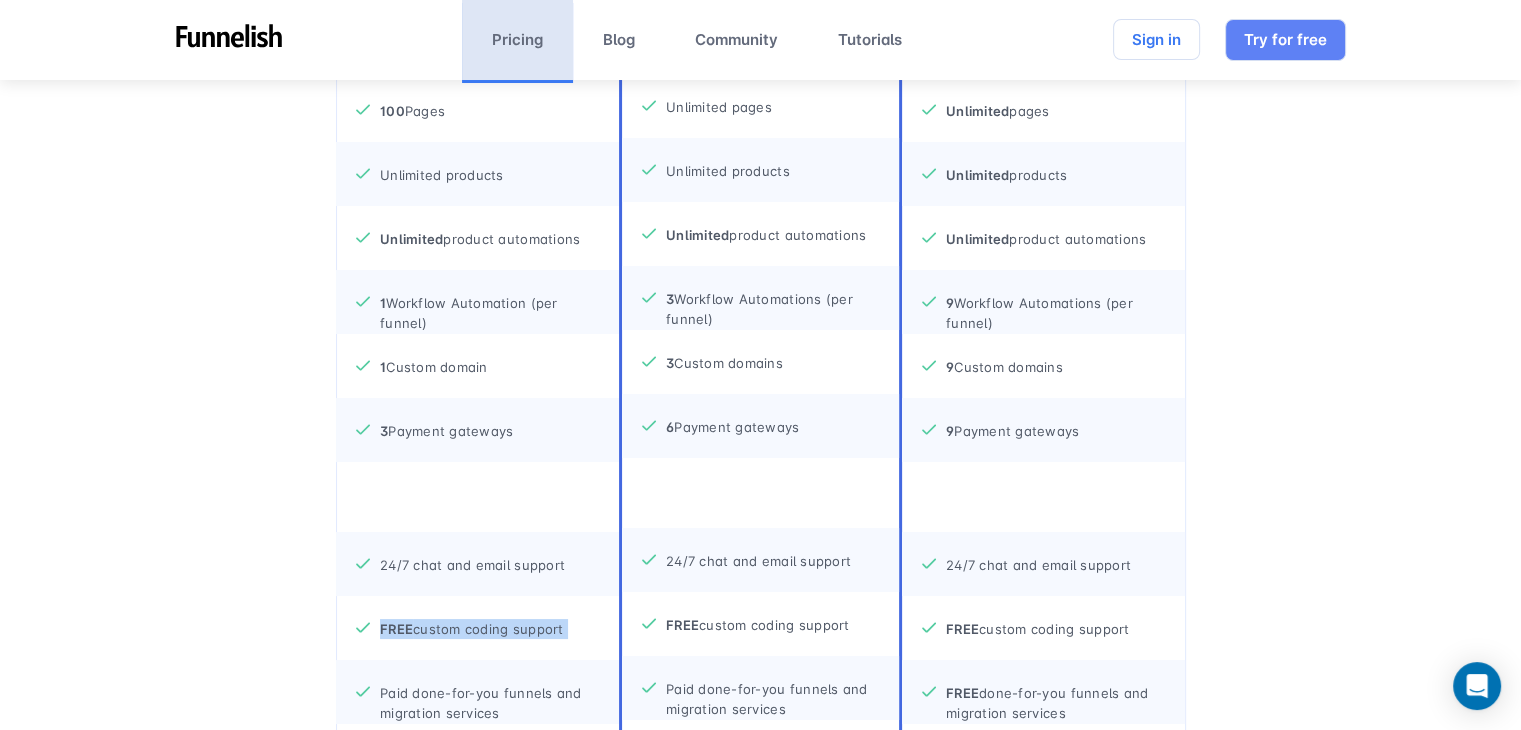 click on "FREE  custom coding support" at bounding box center (472, 619) 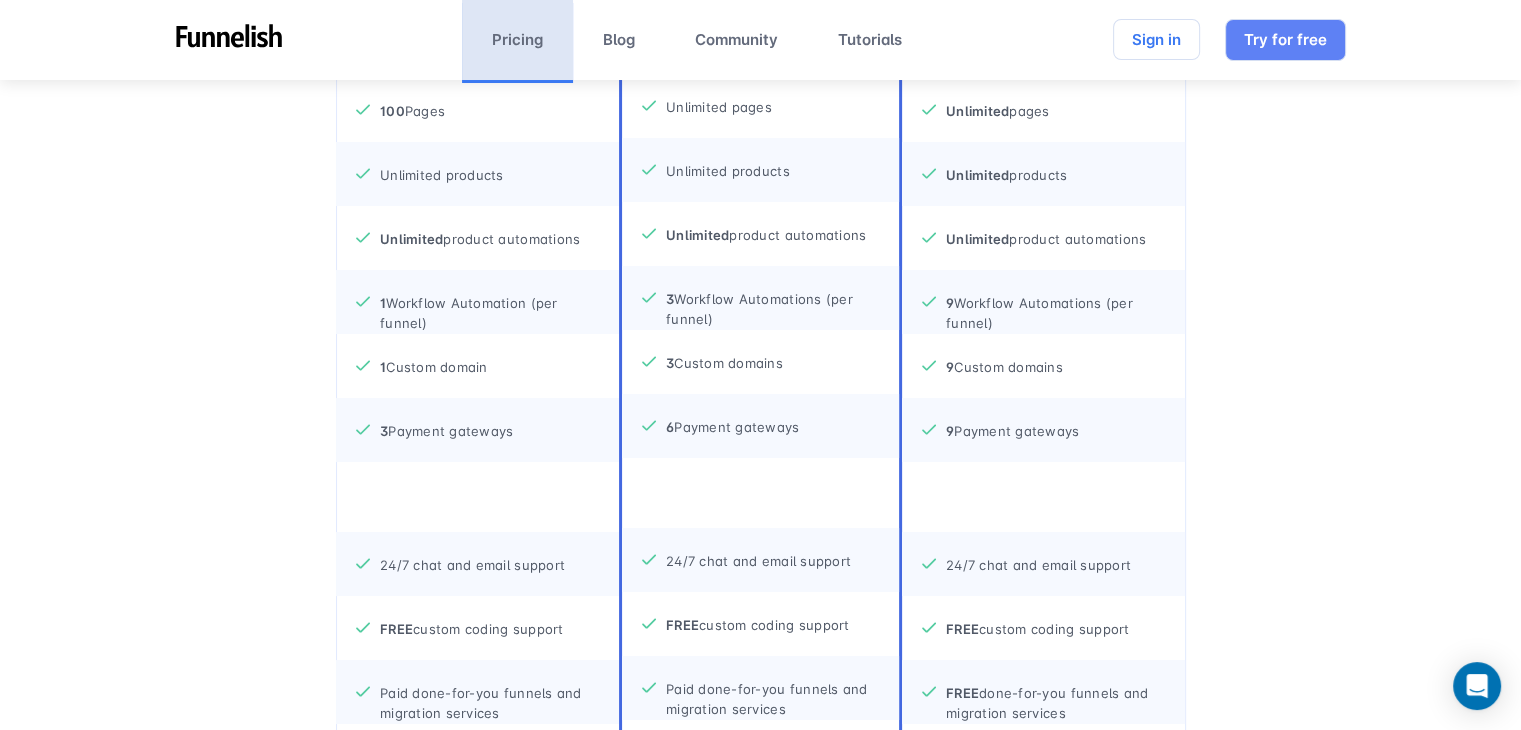 click on "24/7 chat and email support" at bounding box center (472, 555) 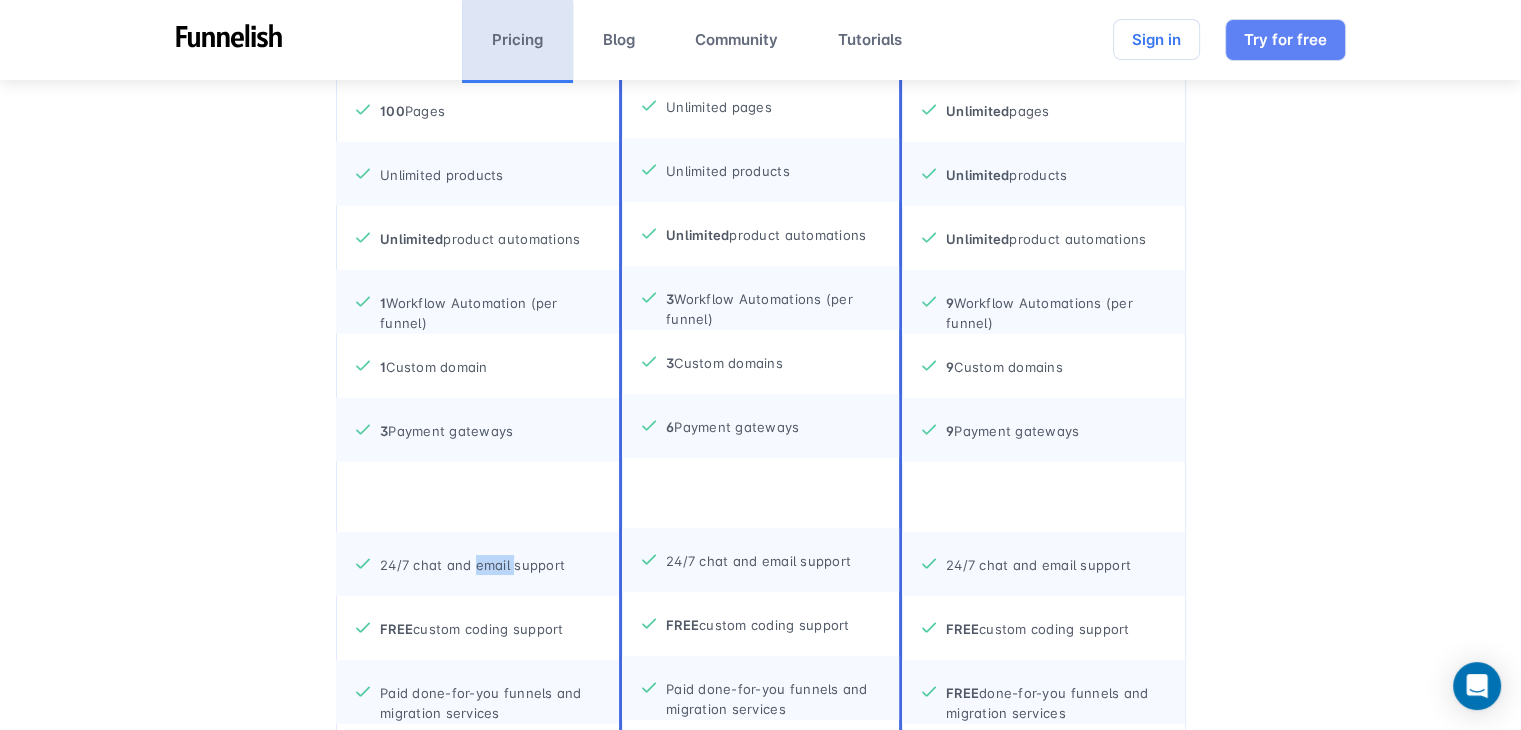 click on "24/7 chat and email support" at bounding box center [472, 555] 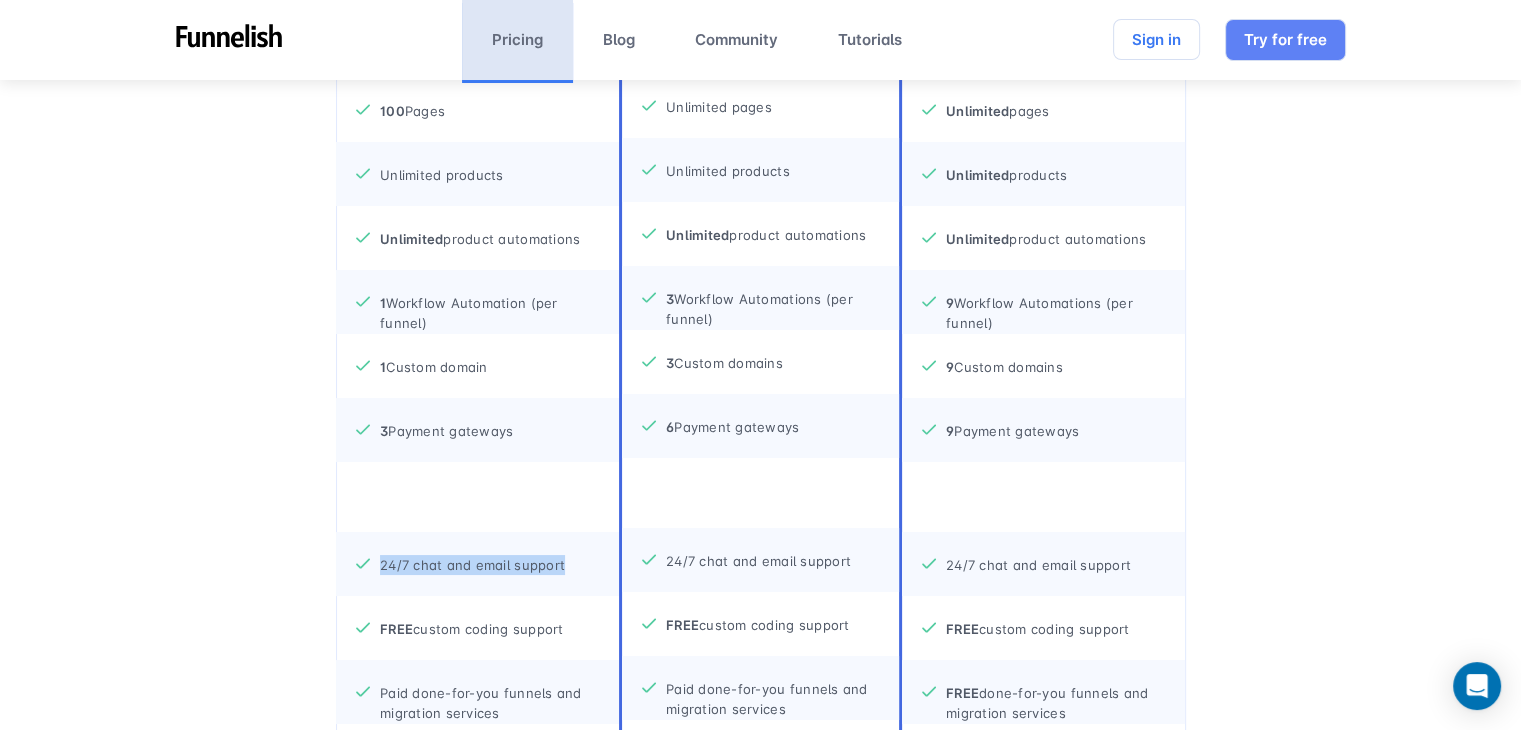 click on "24/7 chat and email support" at bounding box center [472, 555] 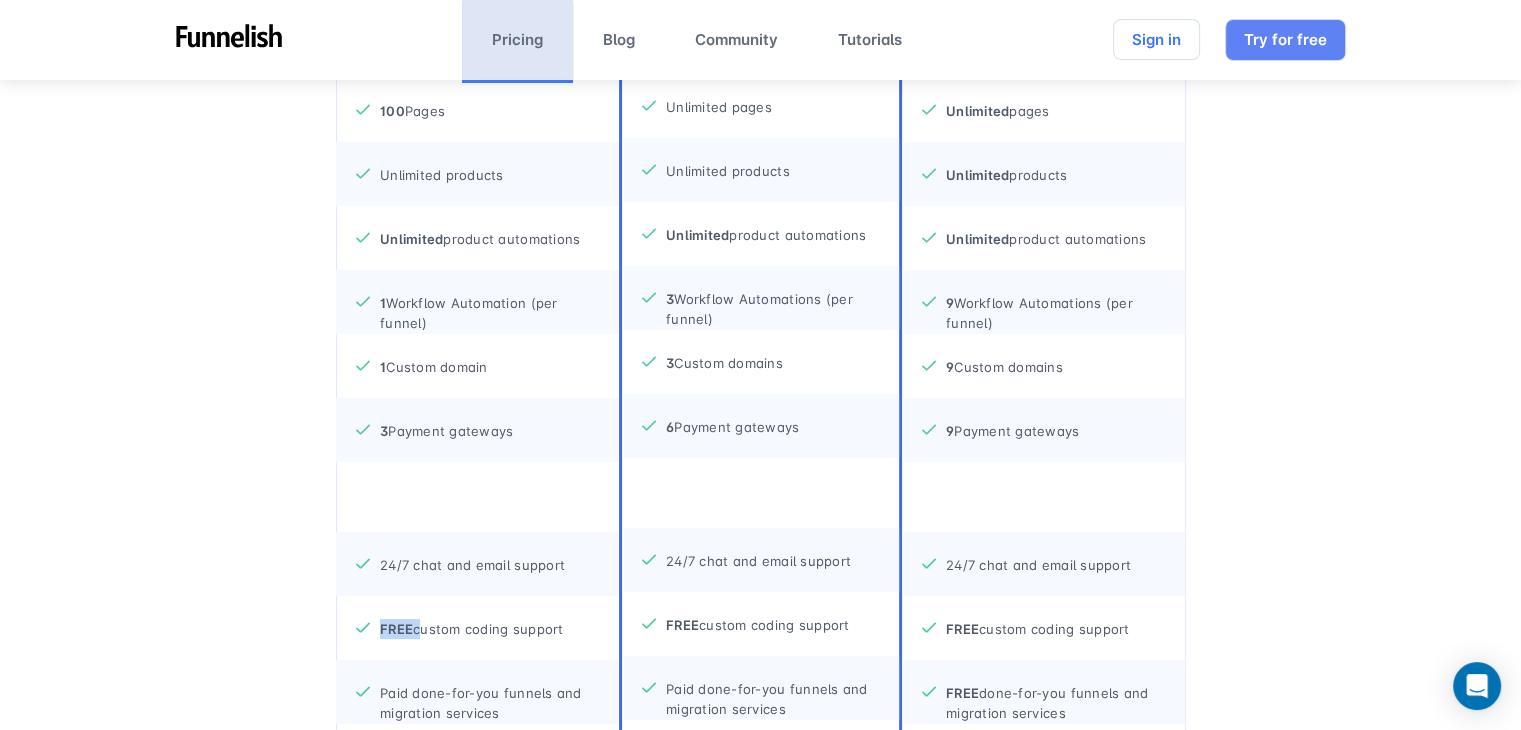 click on "FREE  custom coding support" at bounding box center [477, 628] 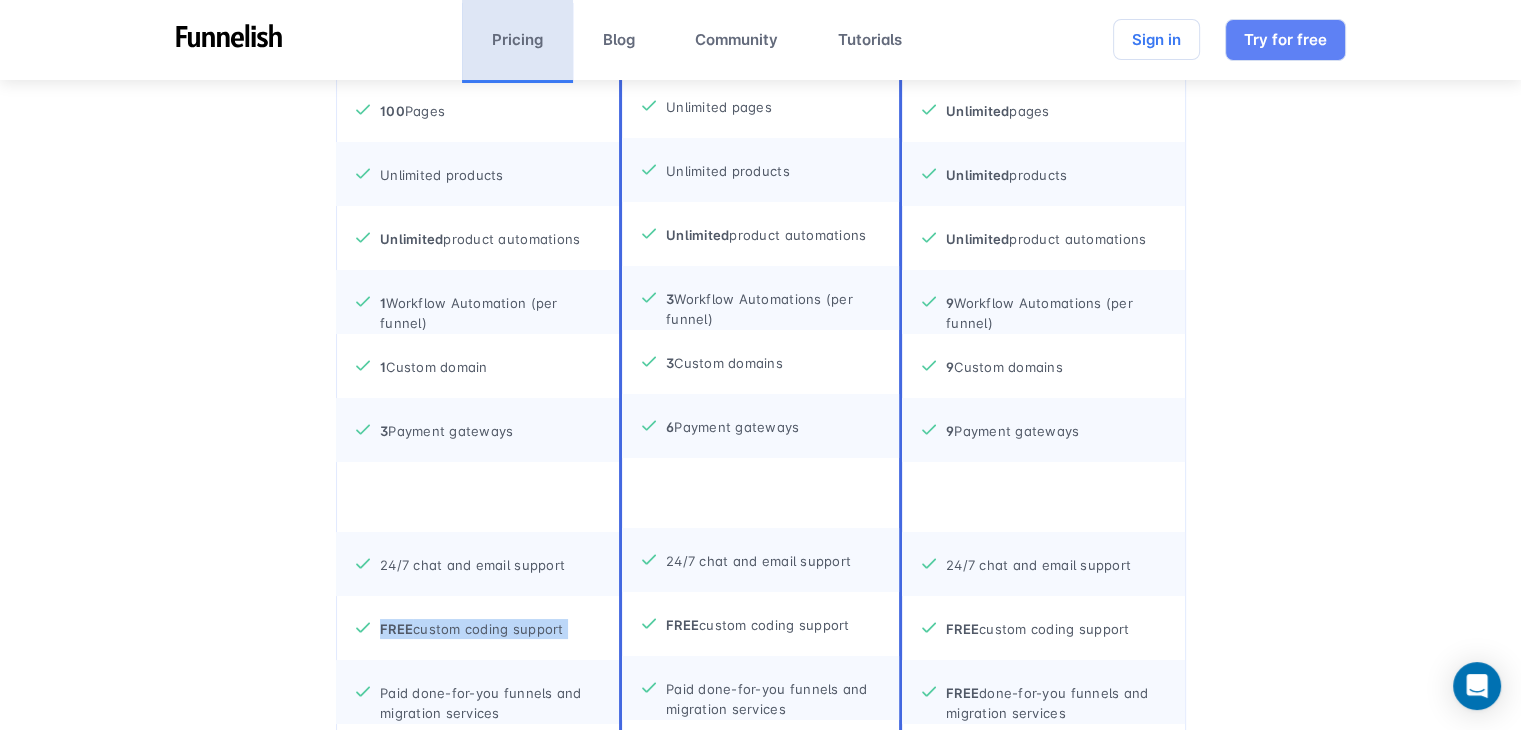 click on "FREE  custom coding support" at bounding box center (477, 628) 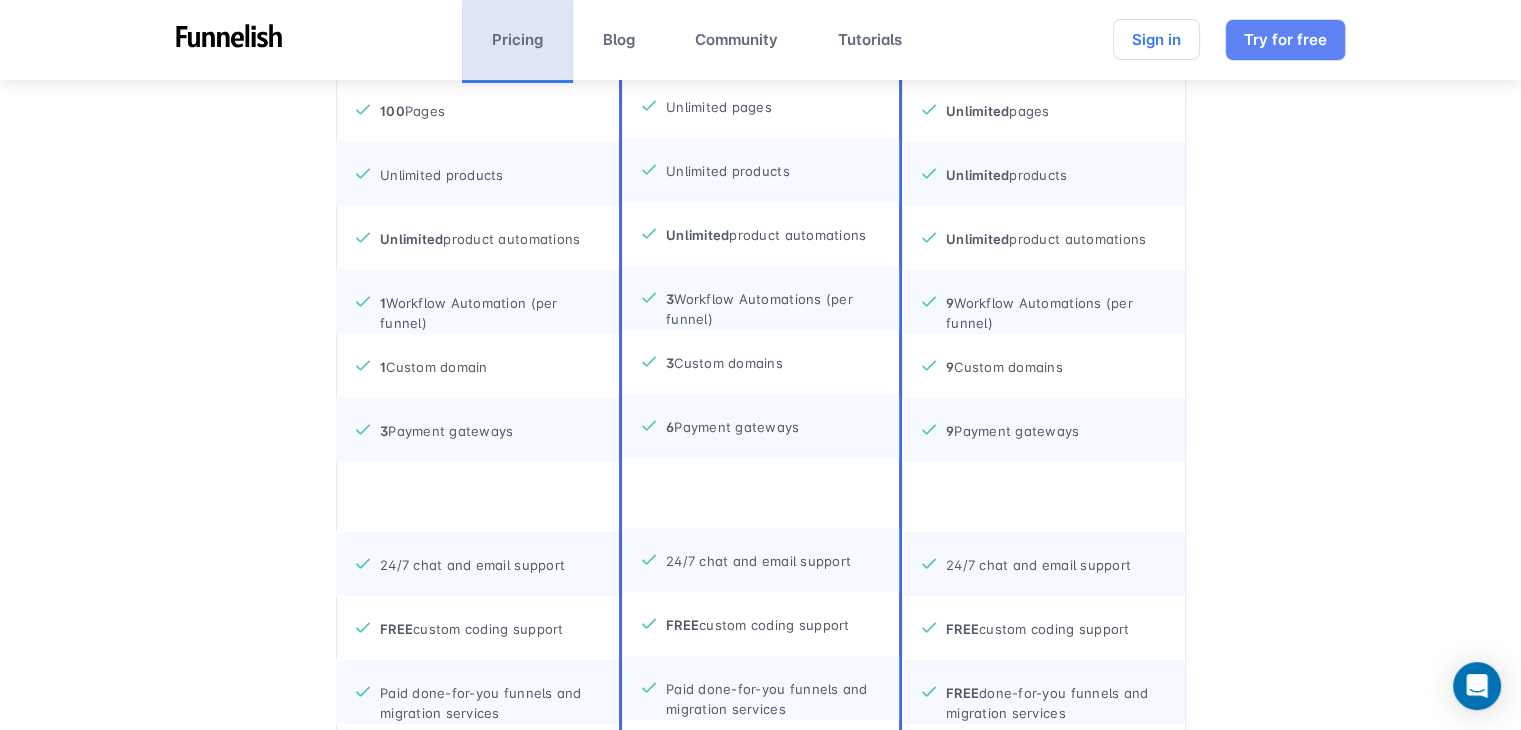 click on "24/7 chat and email support" at bounding box center (477, 564) 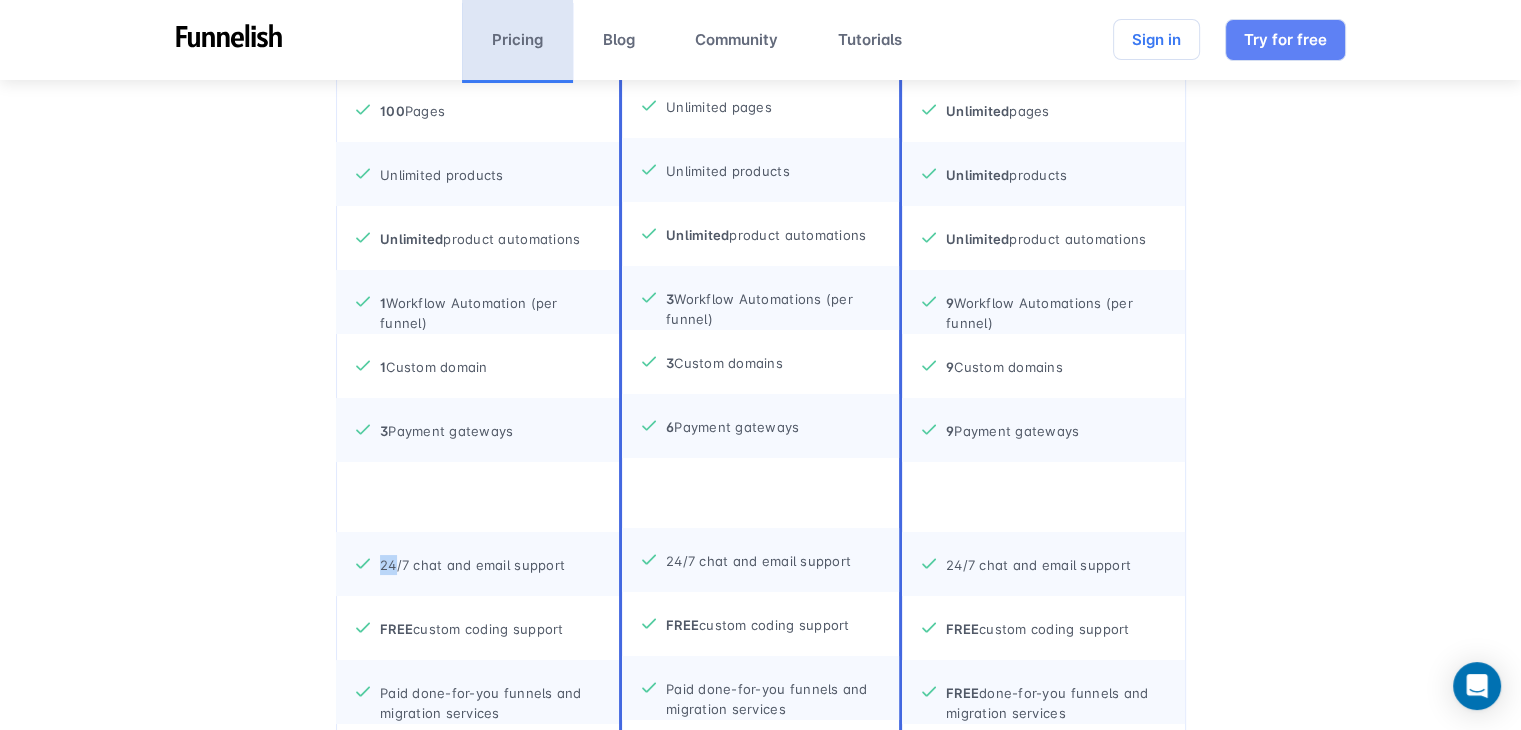 click on "24/7 chat and email support" at bounding box center [477, 564] 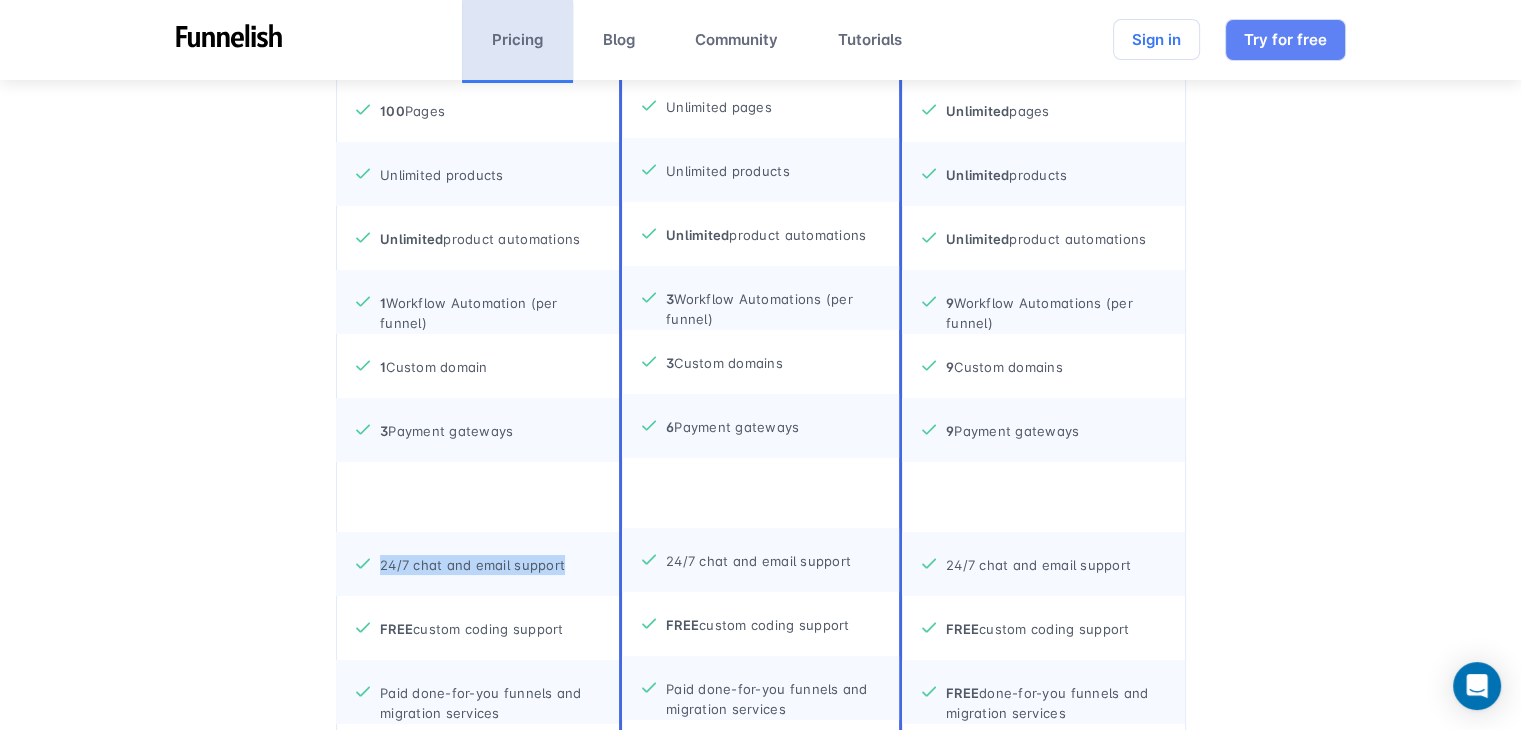 click on "24/7 chat and email support" at bounding box center (477, 564) 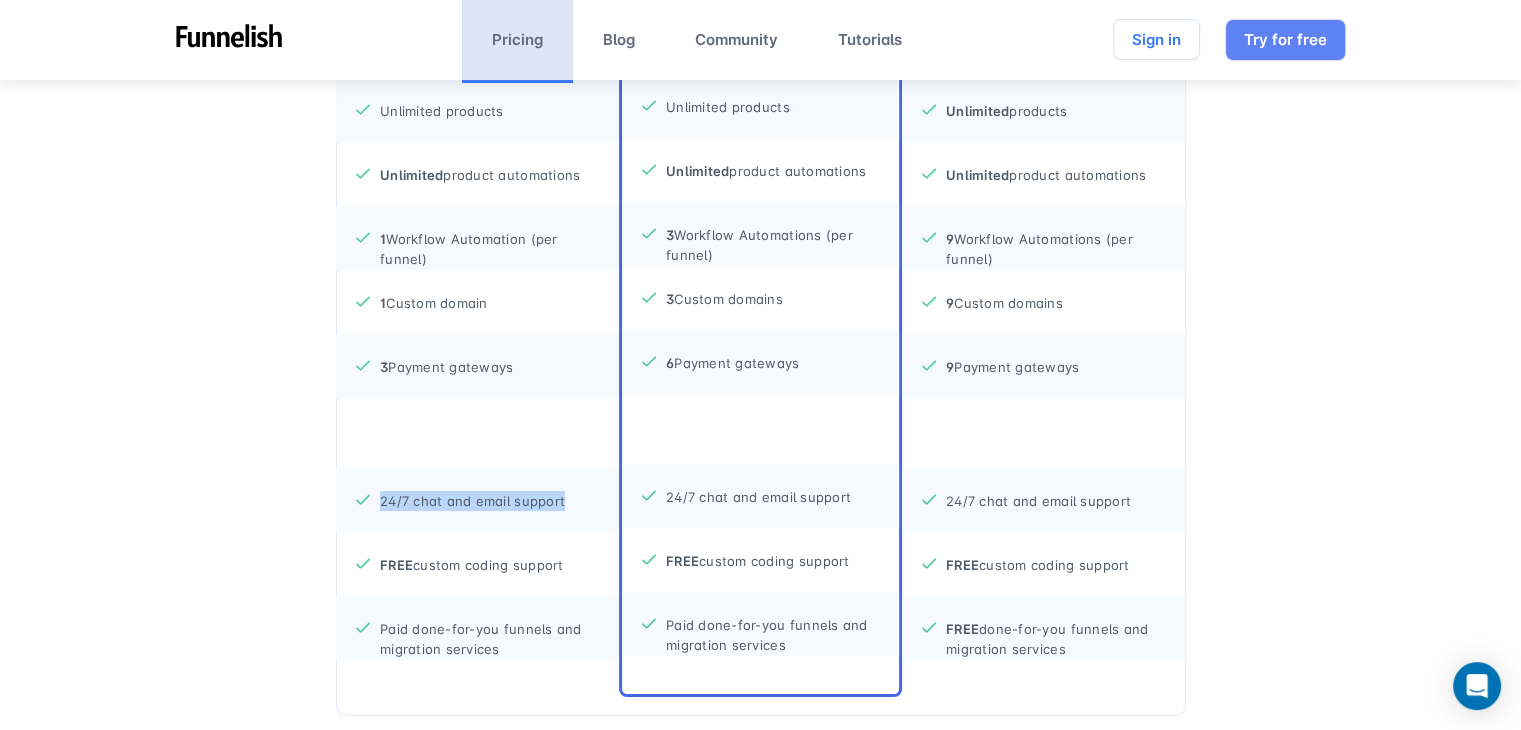 scroll, scrollTop: 1200, scrollLeft: 0, axis: vertical 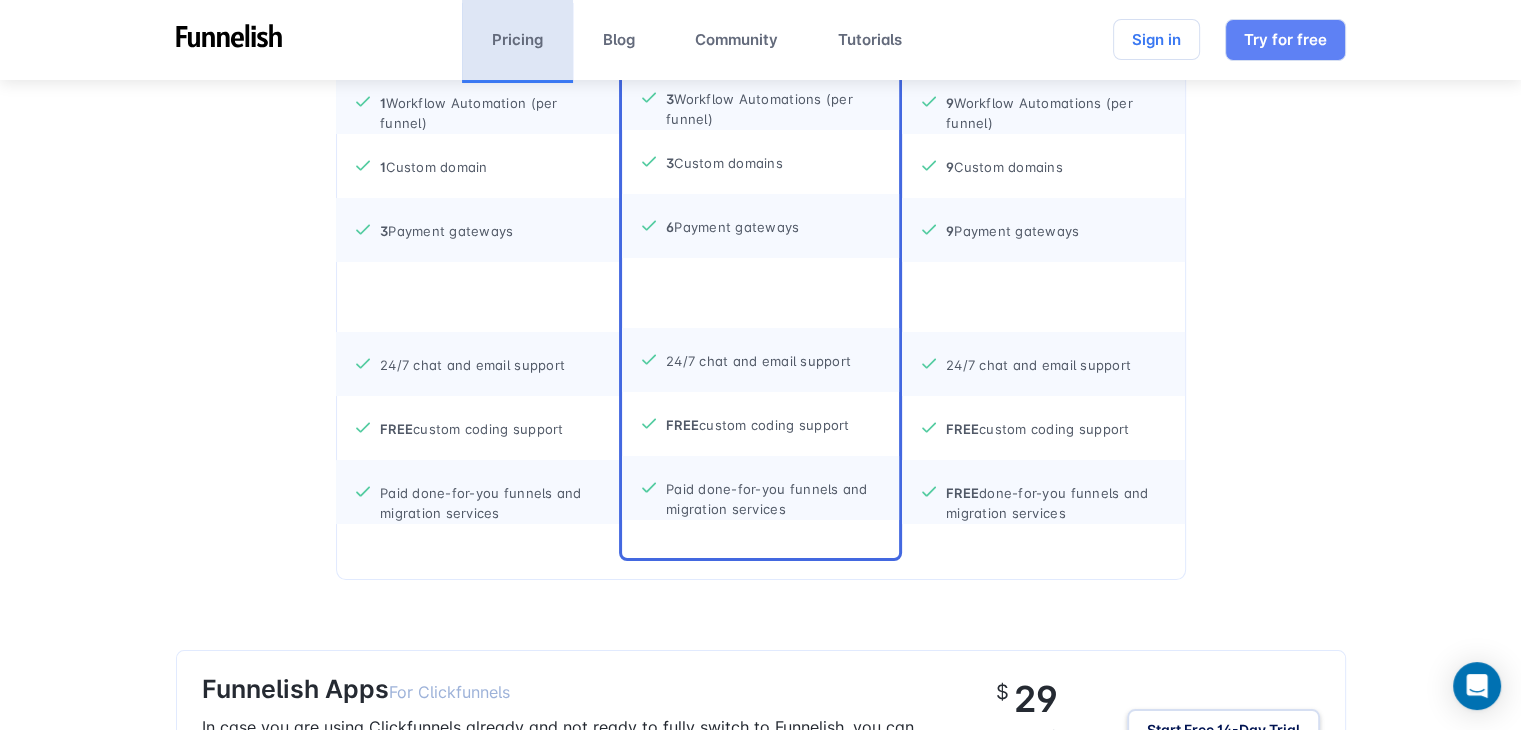 click on "Paid done-for-you funnels and migration services" at bounding box center (489, 483) 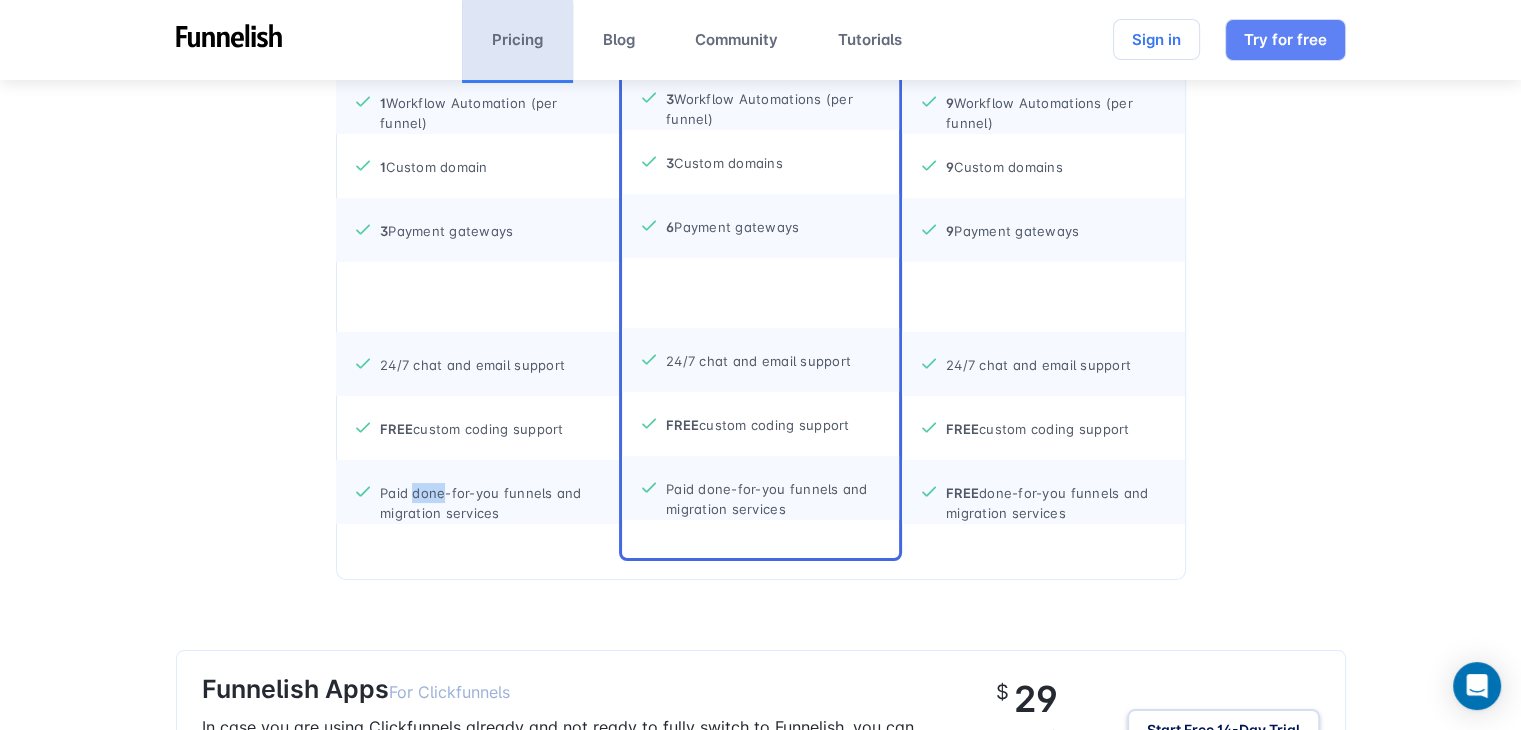 click on "Paid done-for-you funnels and migration services" at bounding box center [489, 483] 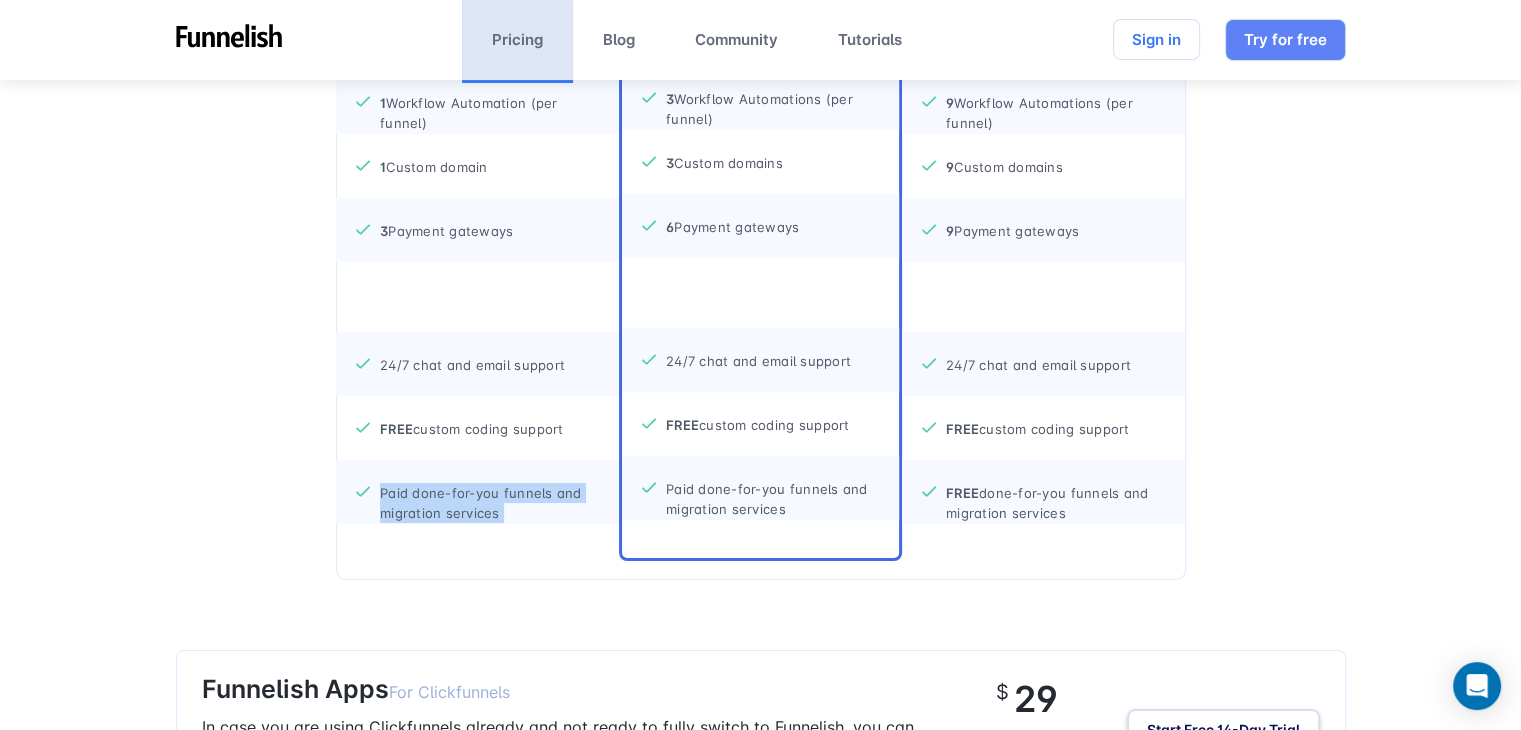 click on "Paid done-for-you funnels and migration services" at bounding box center [489, 483] 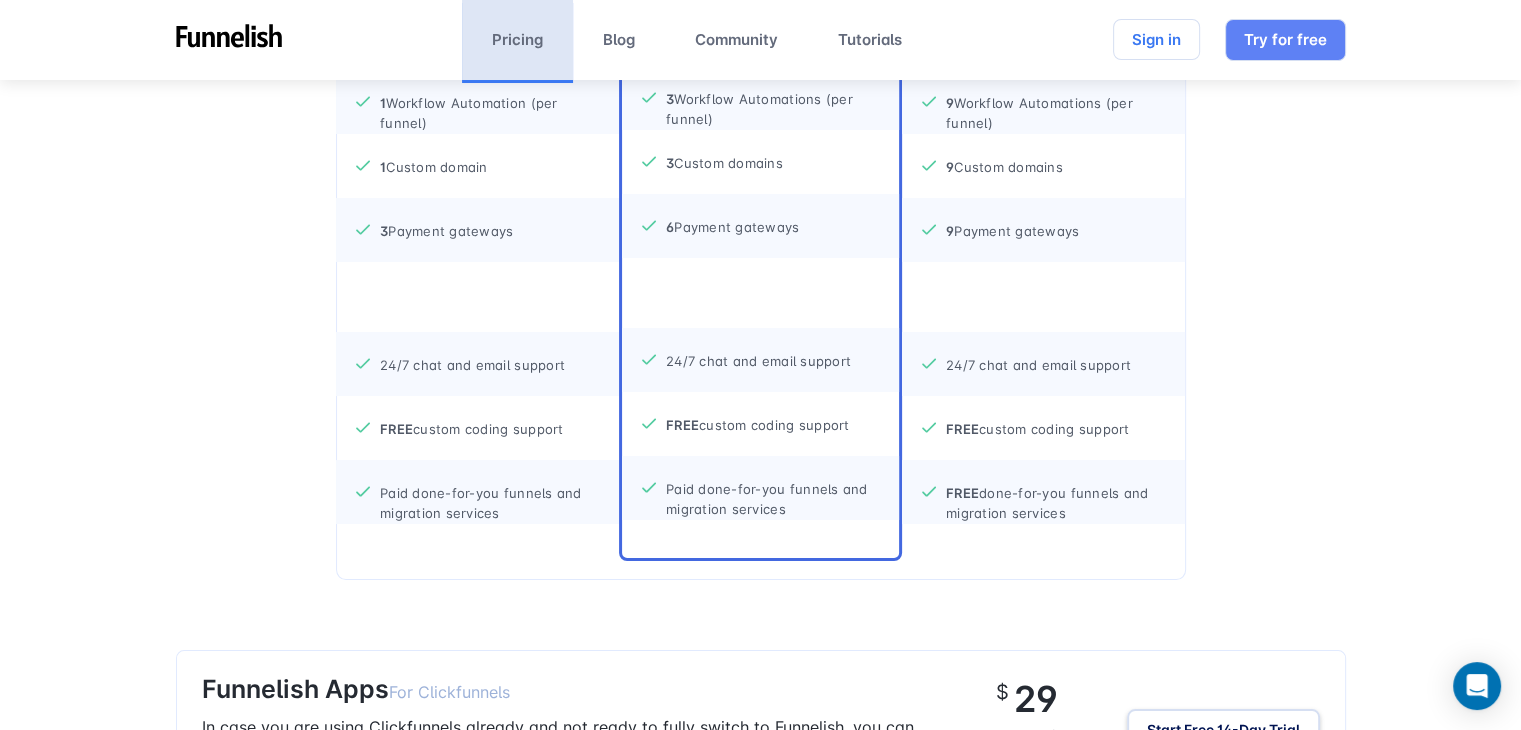 click on "Paid done-for-you funnels and migration services" at bounding box center (489, 483) 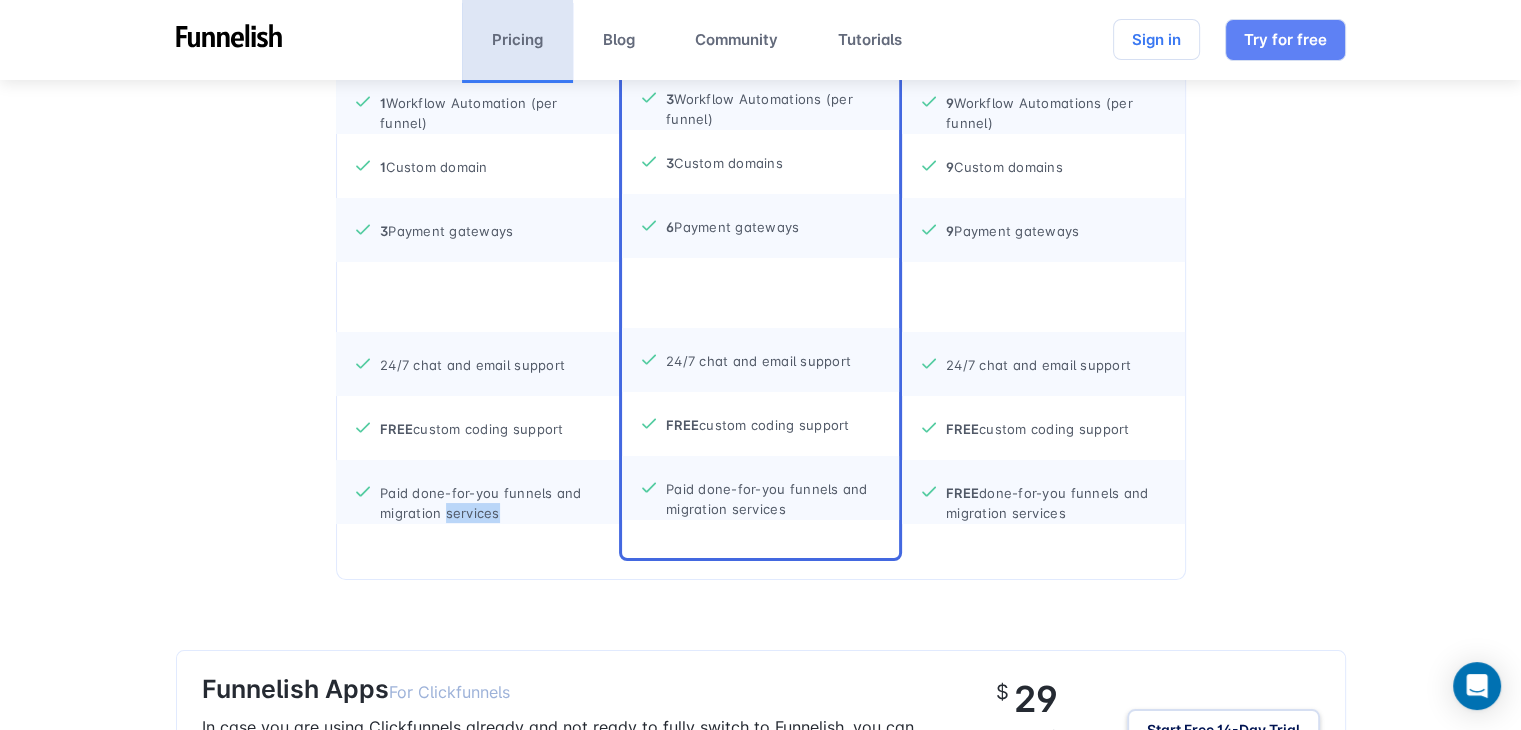 click on "Paid done-for-you funnels and migration services" at bounding box center (489, 483) 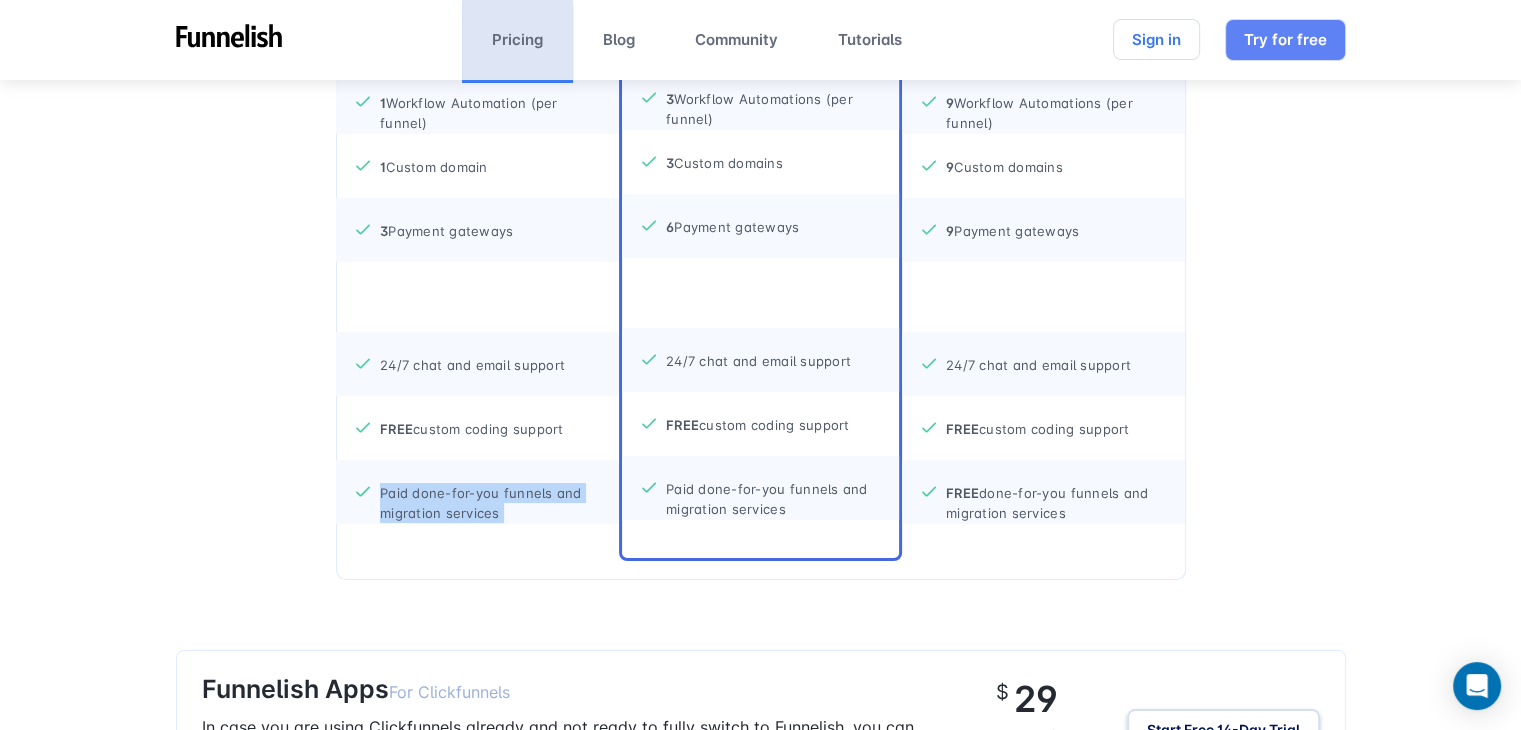 click on "Paid done-for-you funnels and migration services" at bounding box center (489, 483) 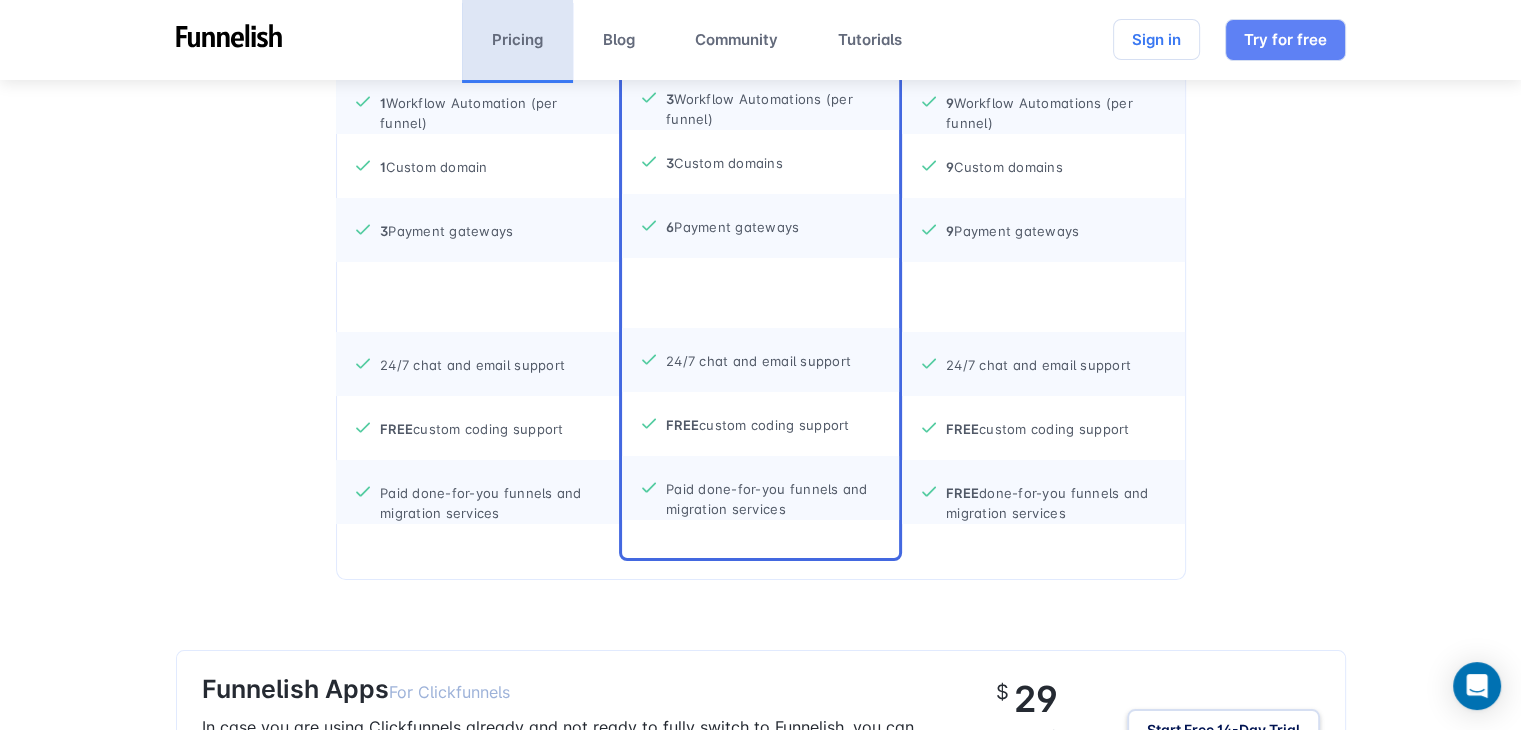 click on "Paid done-for-you funnels and migration services" at bounding box center [477, 492] 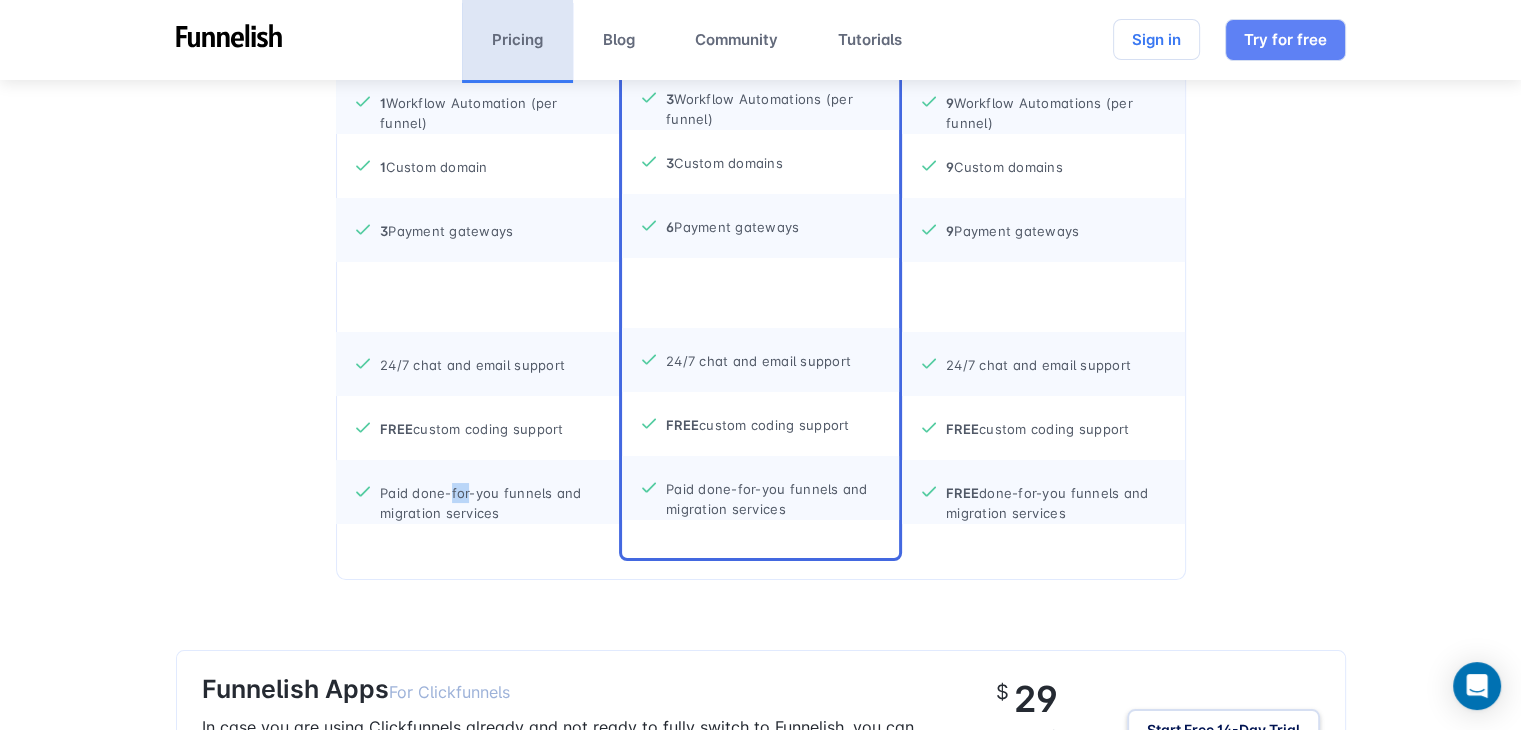 click on "Paid done-for-you funnels and migration services" at bounding box center [489, 483] 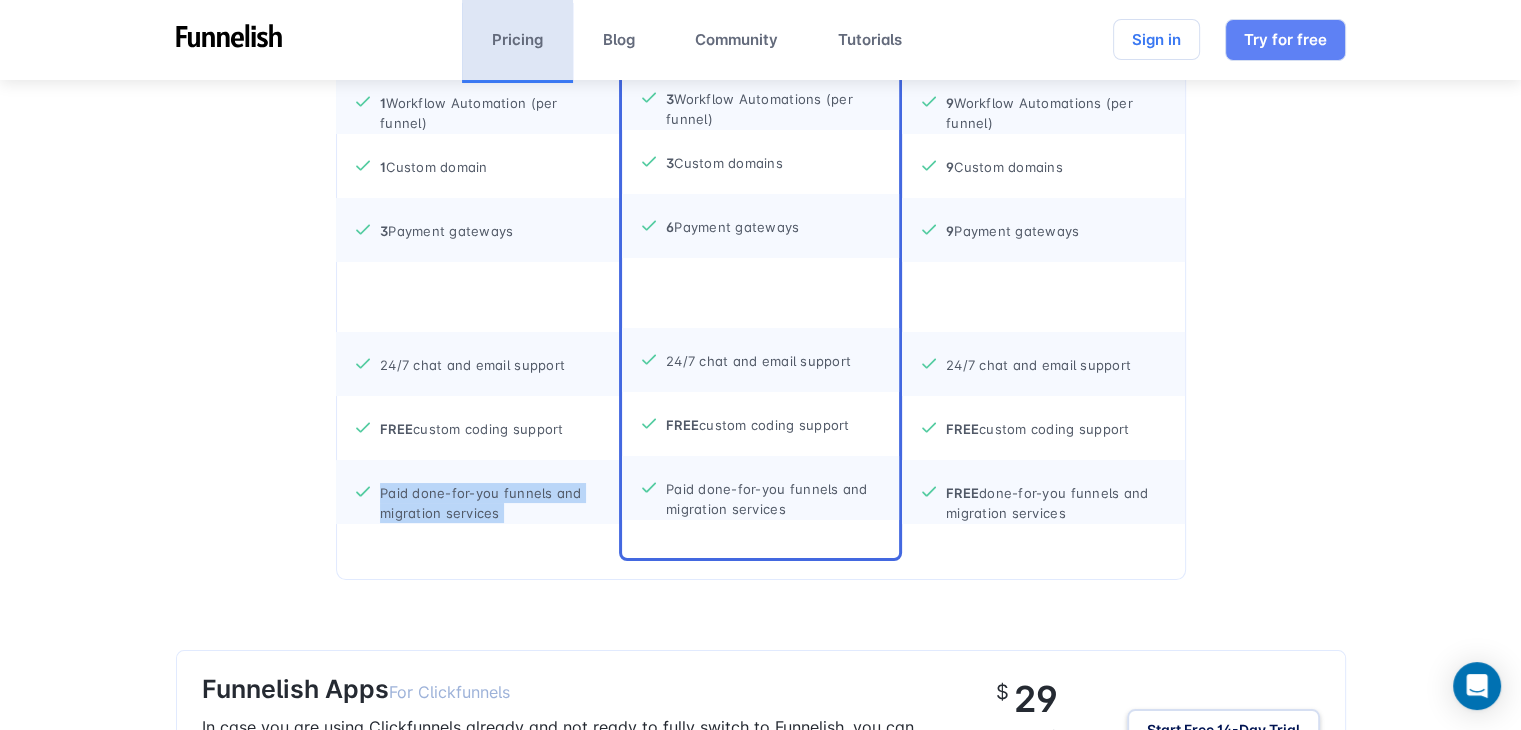 click on "Paid done-for-you funnels and migration services" at bounding box center (489, 483) 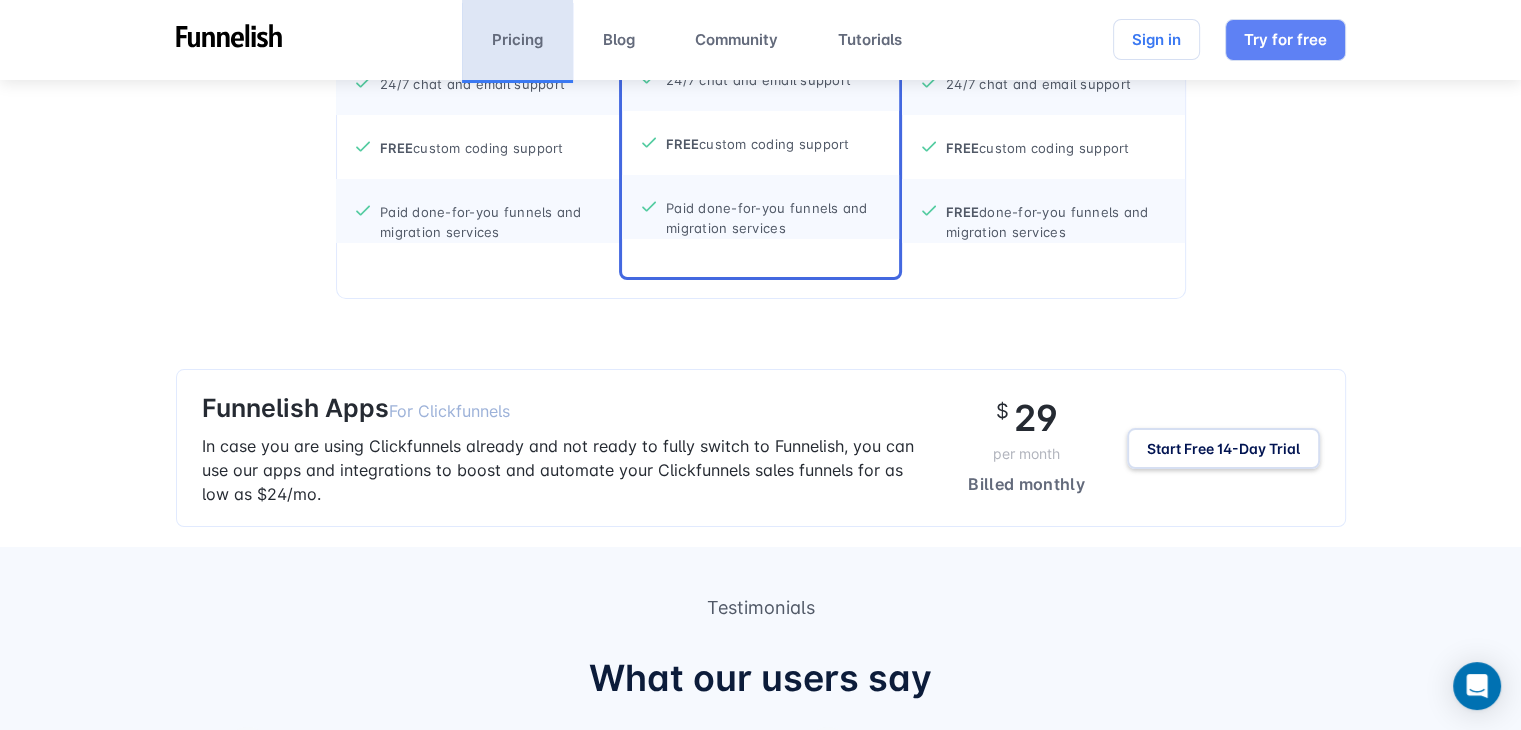 scroll, scrollTop: 1500, scrollLeft: 0, axis: vertical 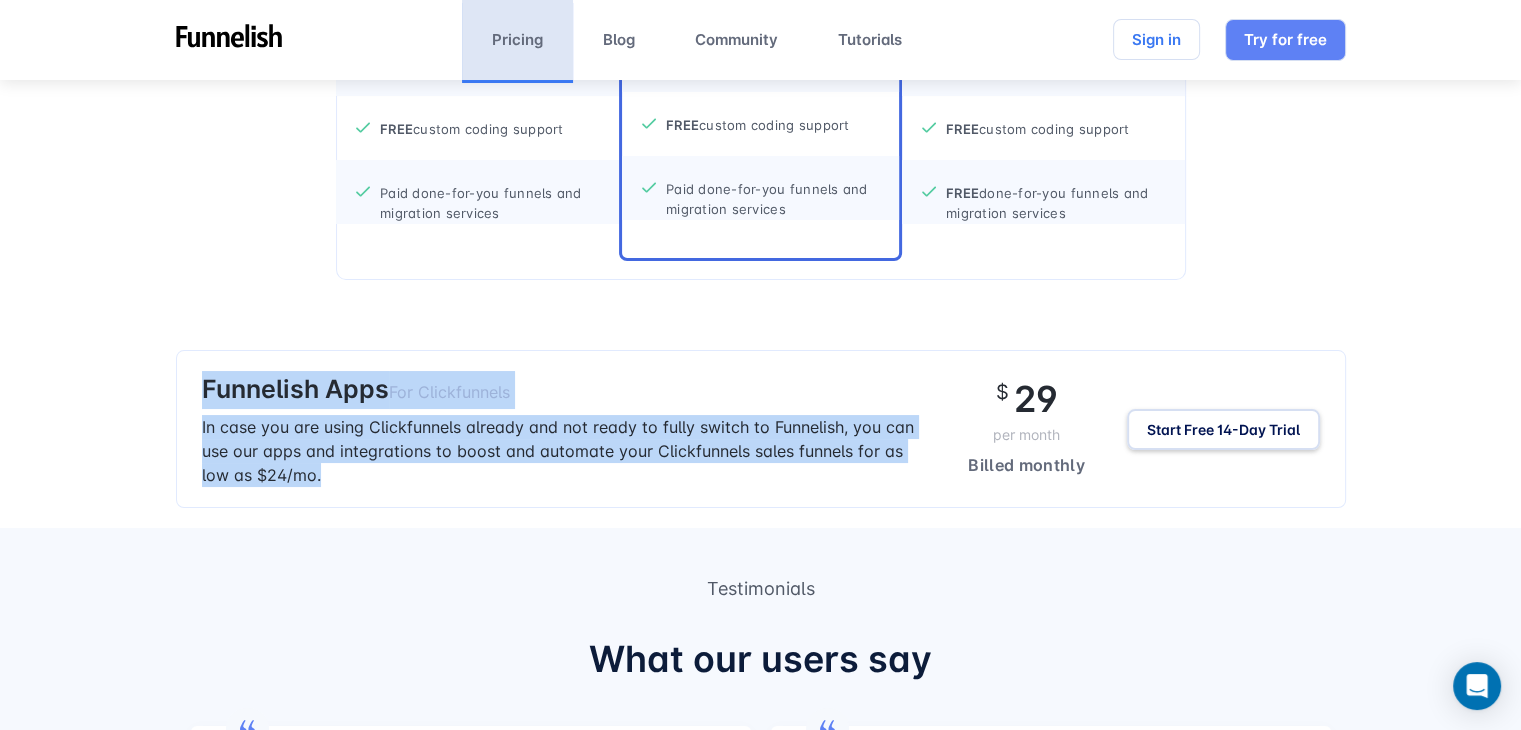 drag, startPoint x: 391, startPoint y: 461, endPoint x: 193, endPoint y: 371, distance: 217.49483 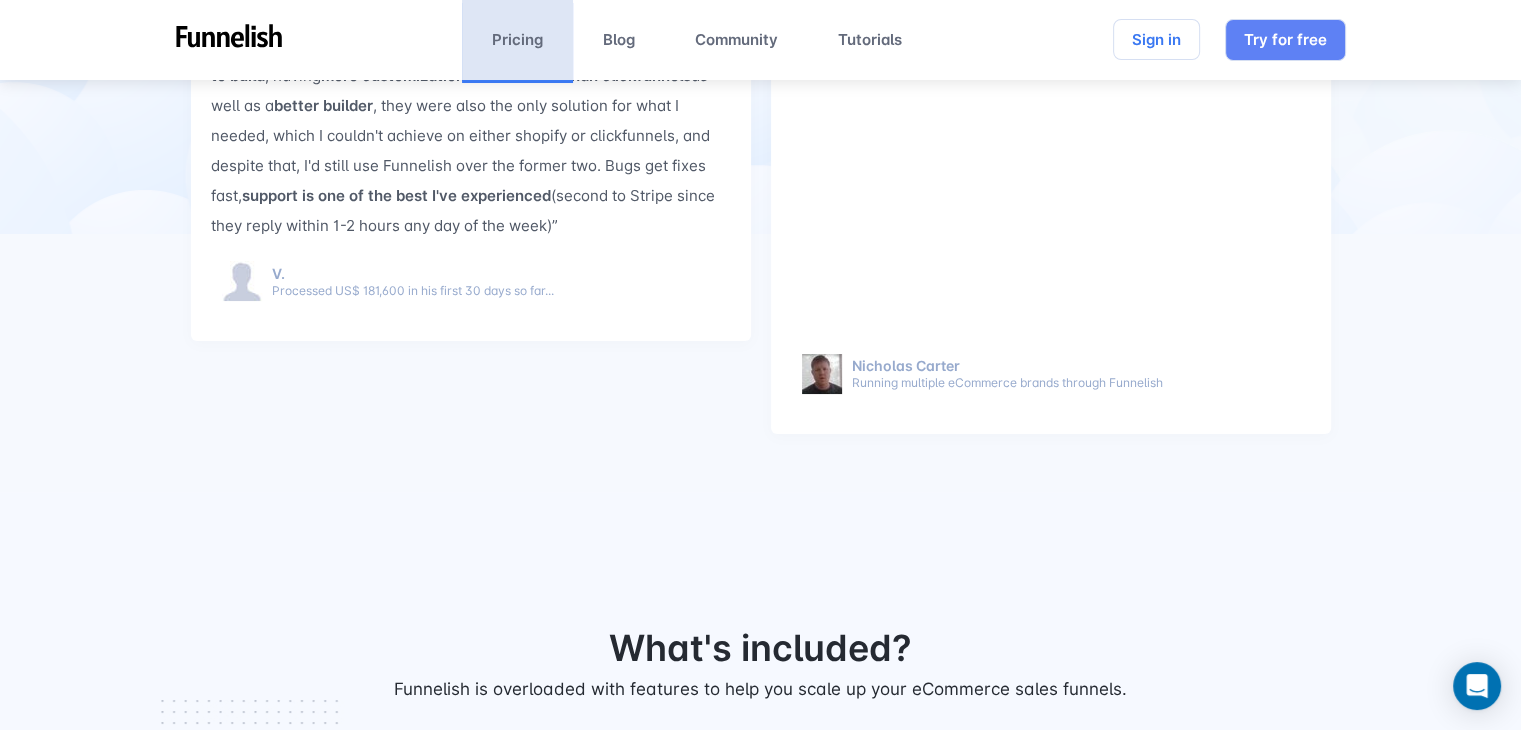 scroll, scrollTop: 2500, scrollLeft: 0, axis: vertical 